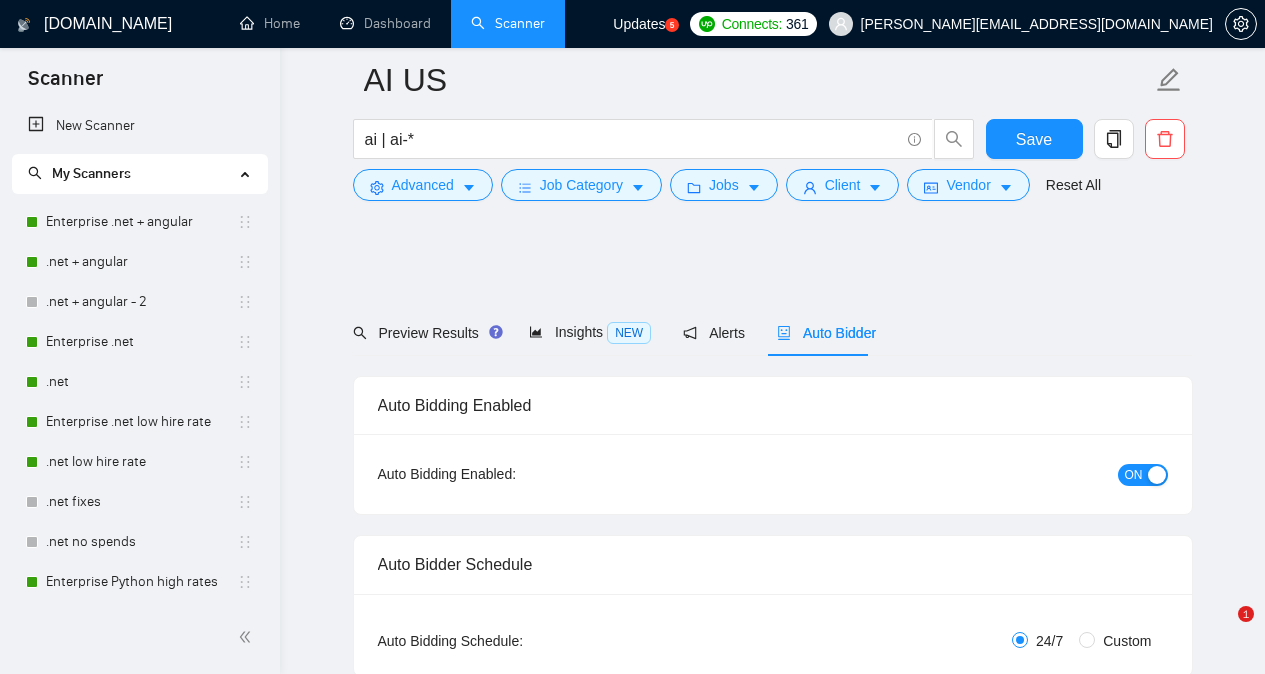scroll, scrollTop: 1378, scrollLeft: 0, axis: vertical 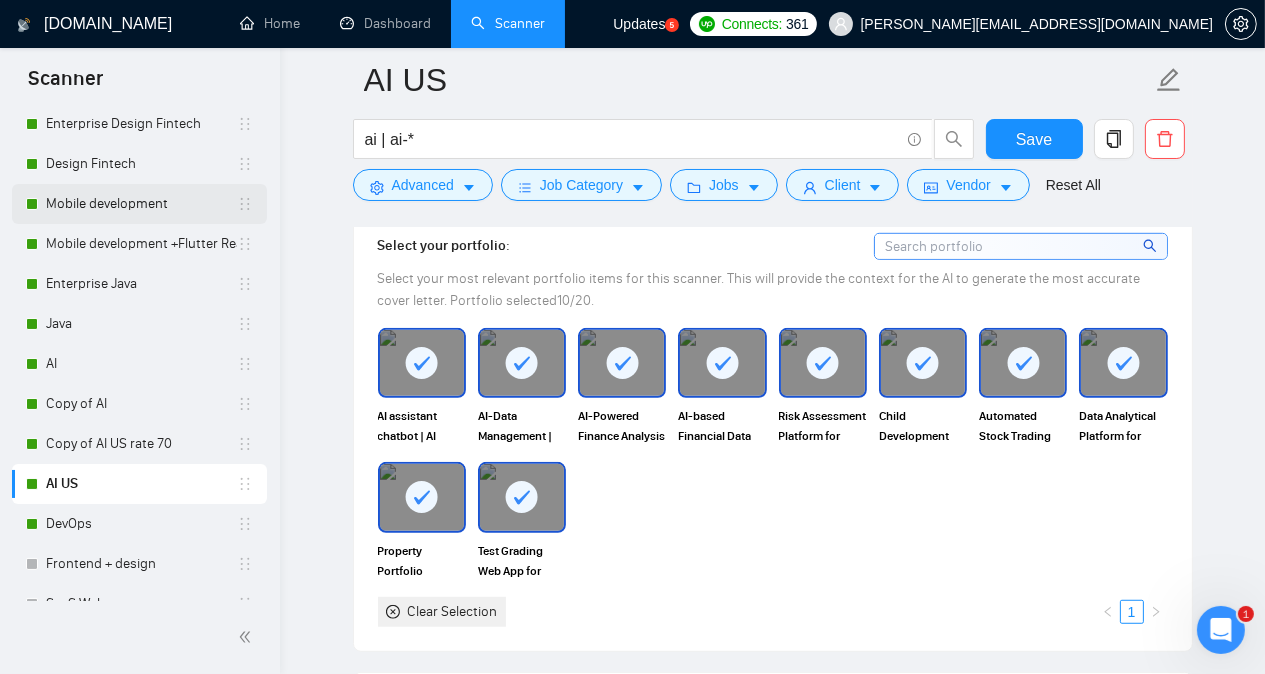 click on "Mobile development" at bounding box center (141, 204) 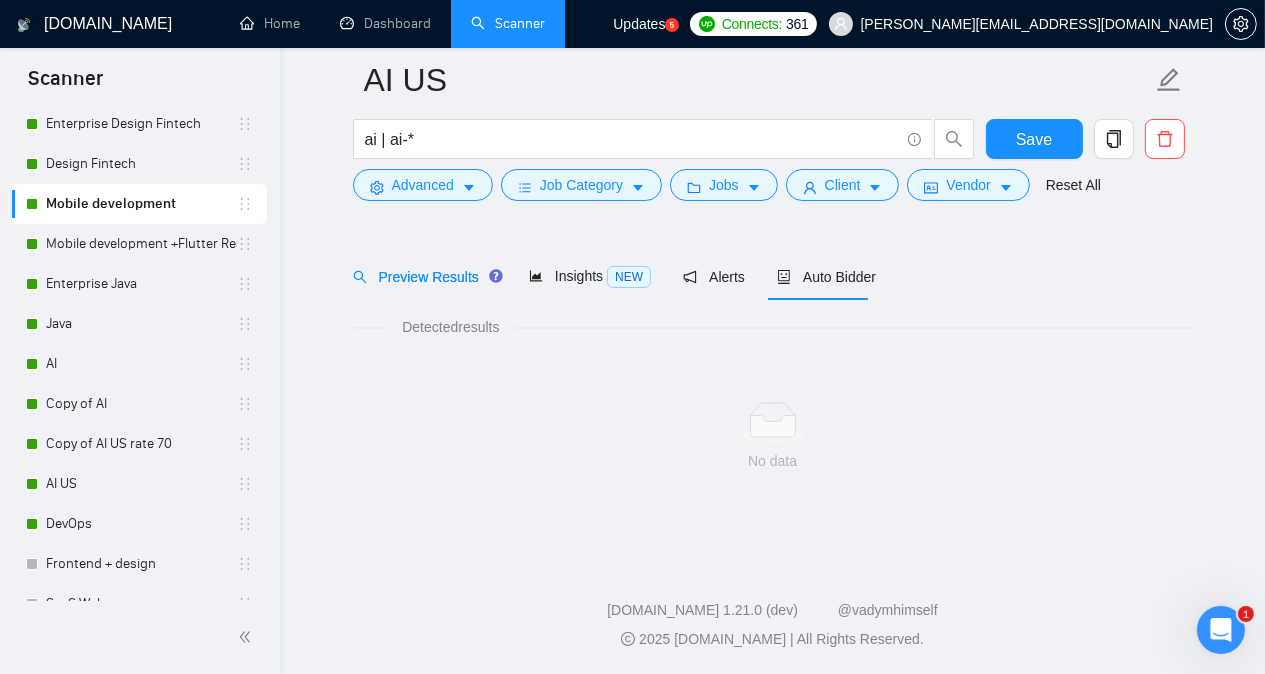 scroll, scrollTop: 55, scrollLeft: 0, axis: vertical 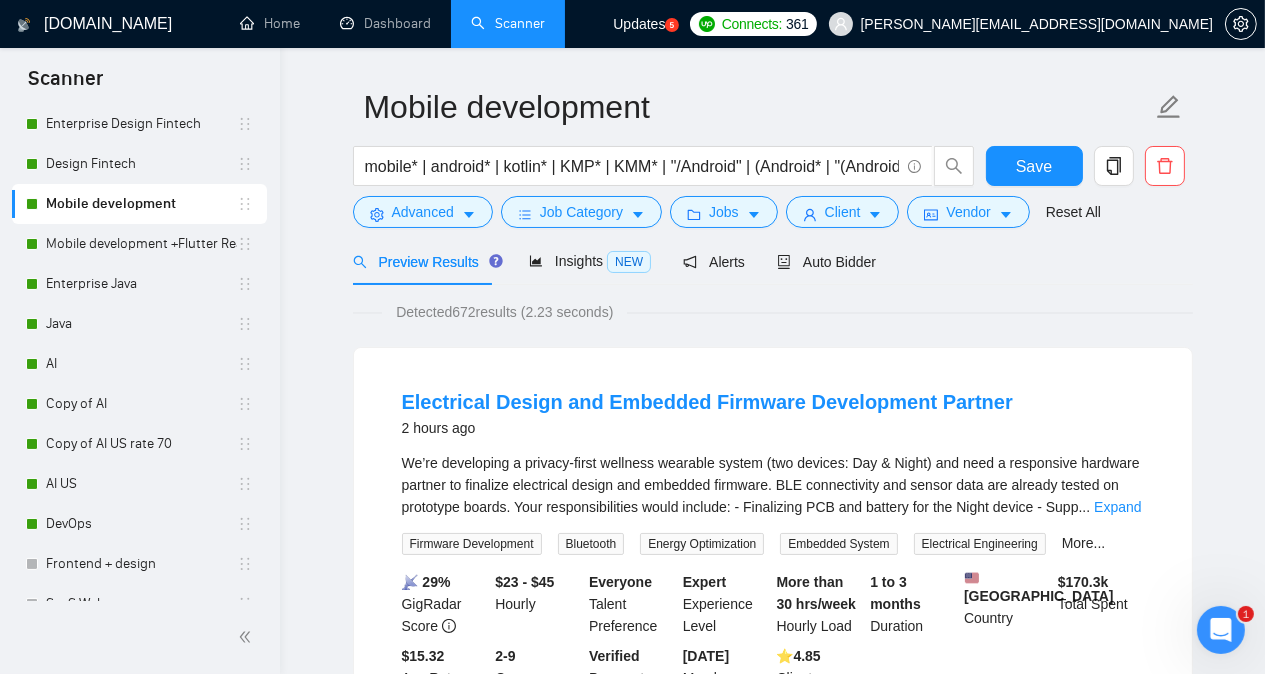 click on "We’re developing a privacy-first wellness wearable system (two devices: Day & Night) and need a responsive hardware partner to finalize electrical design and embedded firmware. BLE connectivity and sensor data are already tested on prototype boards.
Your responsibilities would include:
- Finalizing PCB and battery for the Night device
- Supp ... Expand" at bounding box center (773, 485) 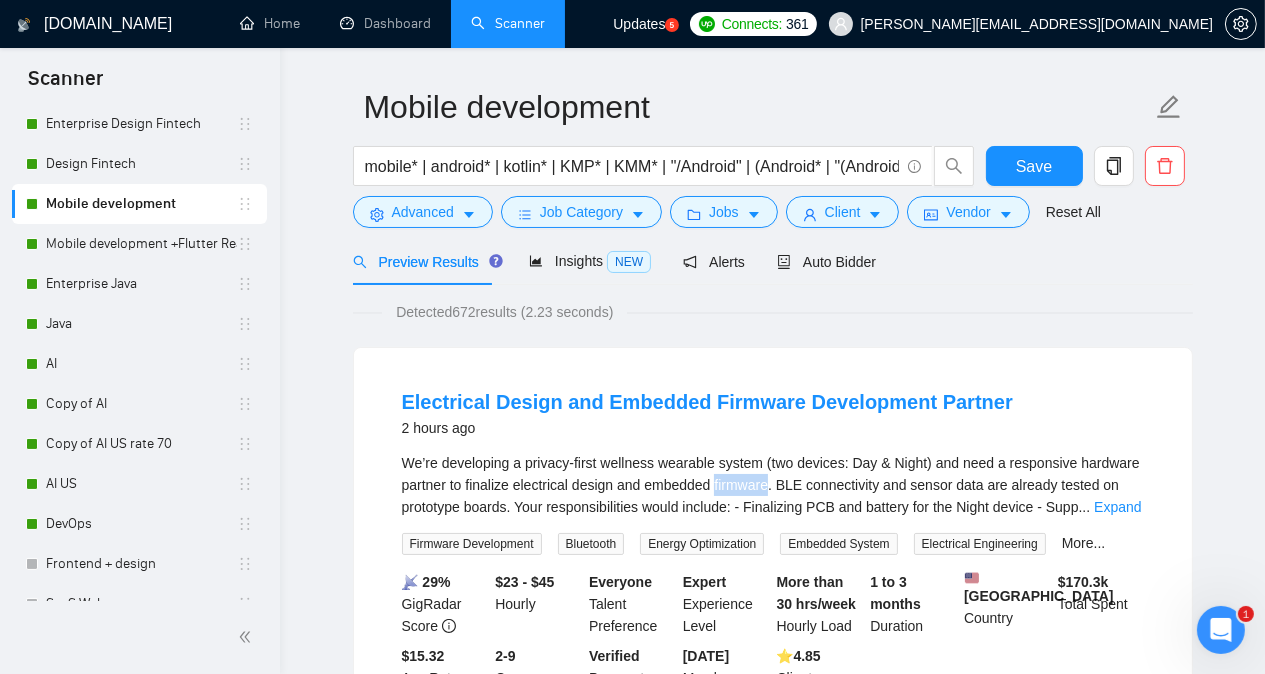 click on "We’re developing a privacy-first wellness wearable system (two devices: Day & Night) and need a responsive hardware partner to finalize electrical design and embedded firmware. BLE connectivity and sensor data are already tested on prototype boards.
Your responsibilities would include:
- Finalizing PCB and battery for the Night device
- Supp ... Expand" at bounding box center (773, 485) 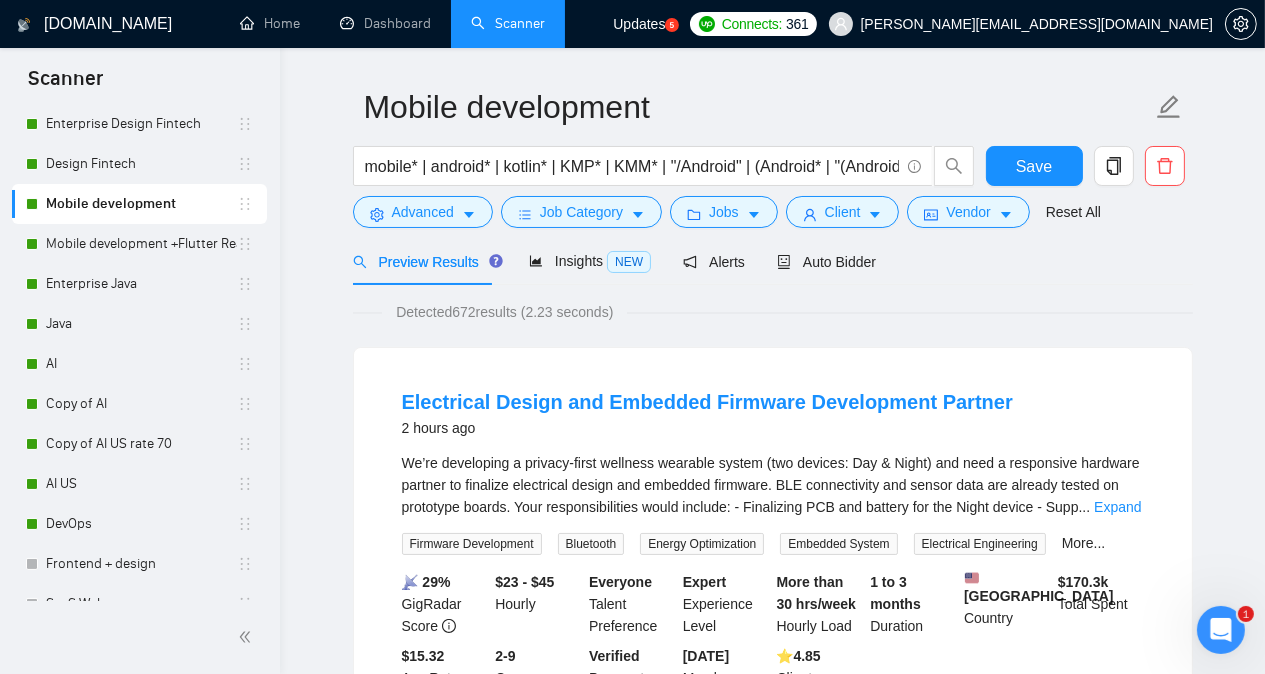 click on "Mobile development mobile* | android* | kotlin* | KMP* | KMM* | "/Android" | (Android* | "(Android)" | "/Kotlin" | "(Kotlin" | "(Kotlin)" | ios* | swift* | swiftui* | xcode* | iphone* | Apple* | smartphone* | "smart phone" Save Advanced   Job Category   Jobs   Client   Vendor   Reset All Preview Results Insights NEW Alerts Auto Bidder Detected   672  results   (2.23 seconds) Electrical Design and Embedded Firmware Development Partner 2 hours ago We’re developing a privacy-first wellness wearable system (two devices: Day & Night) and need a responsive hardware partner to finalize electrical design and embedded firmware. BLE connectivity and sensor data are already tested on prototype boards.
Your responsibilities would include:
- Finalizing PCB and battery for the Night device
- Supp ... Expand Firmware Development Bluetooth Energy Optimization Embedded System Electrical Engineering More... 📡   29% GigRadar Score   $23 - $45 Hourly Everyone Talent Preference Expert Experience Level More than 30 hrs/week" at bounding box center (772, 2390) 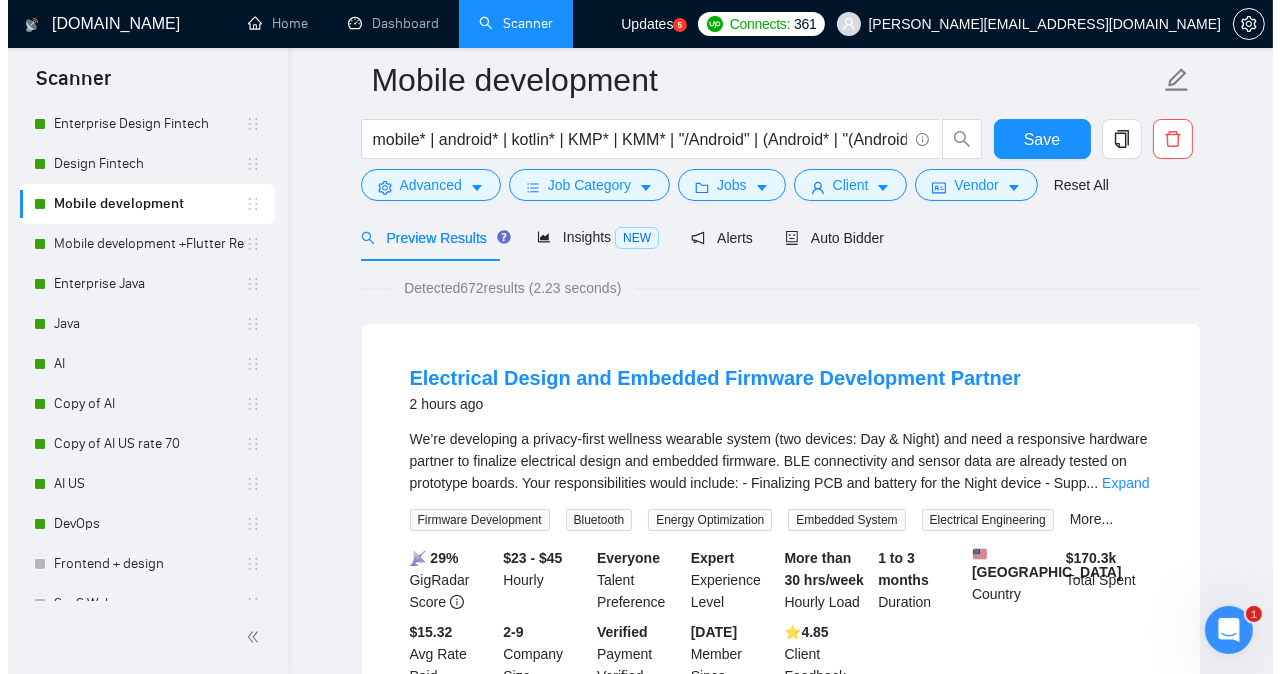 scroll, scrollTop: 215, scrollLeft: 0, axis: vertical 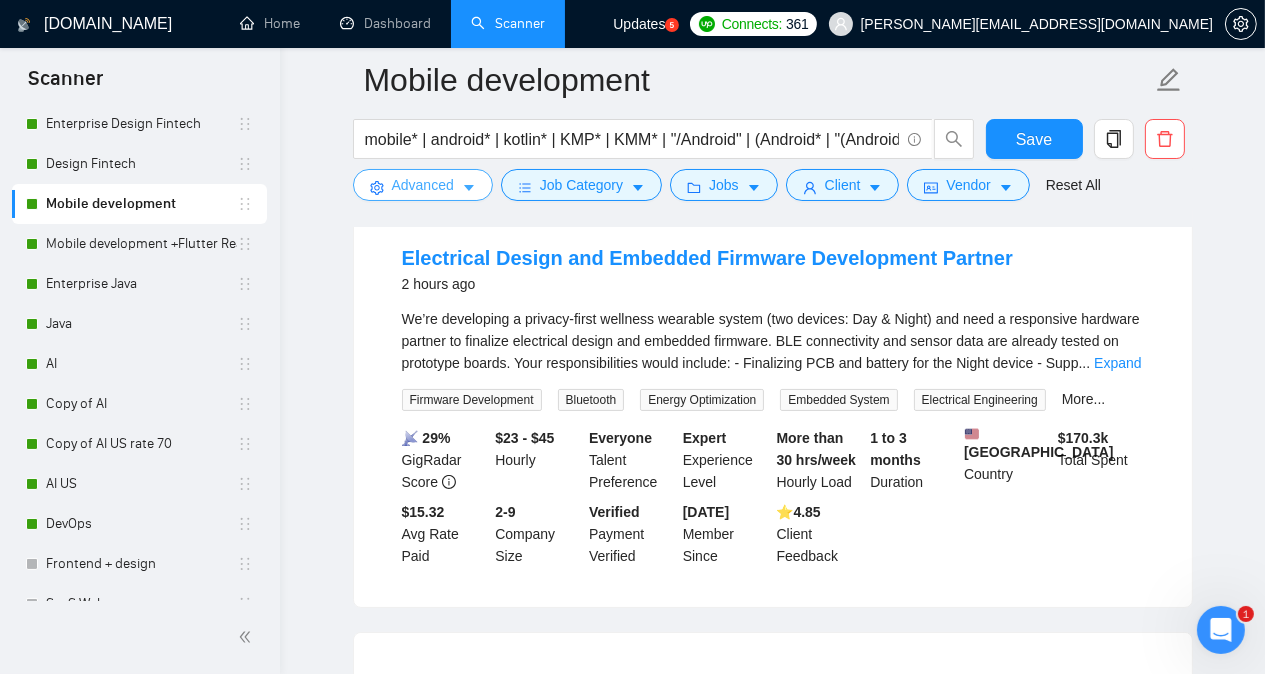 click on "Advanced" at bounding box center (423, 185) 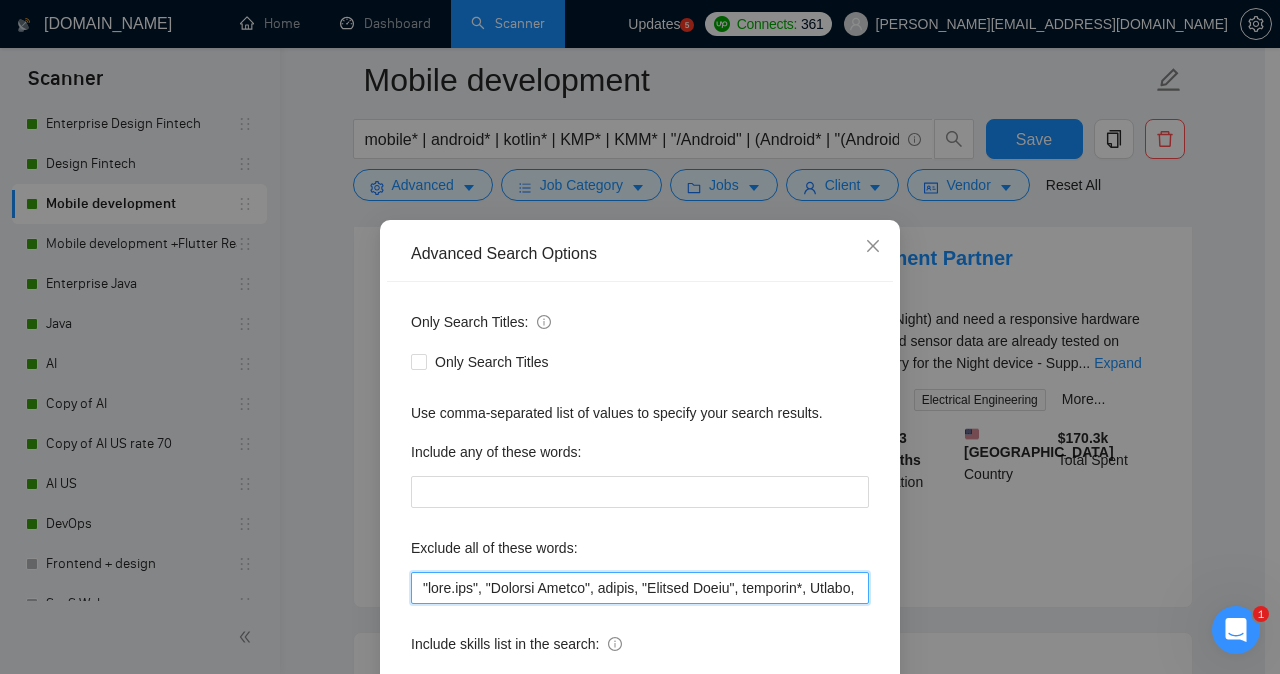 click at bounding box center (640, 588) 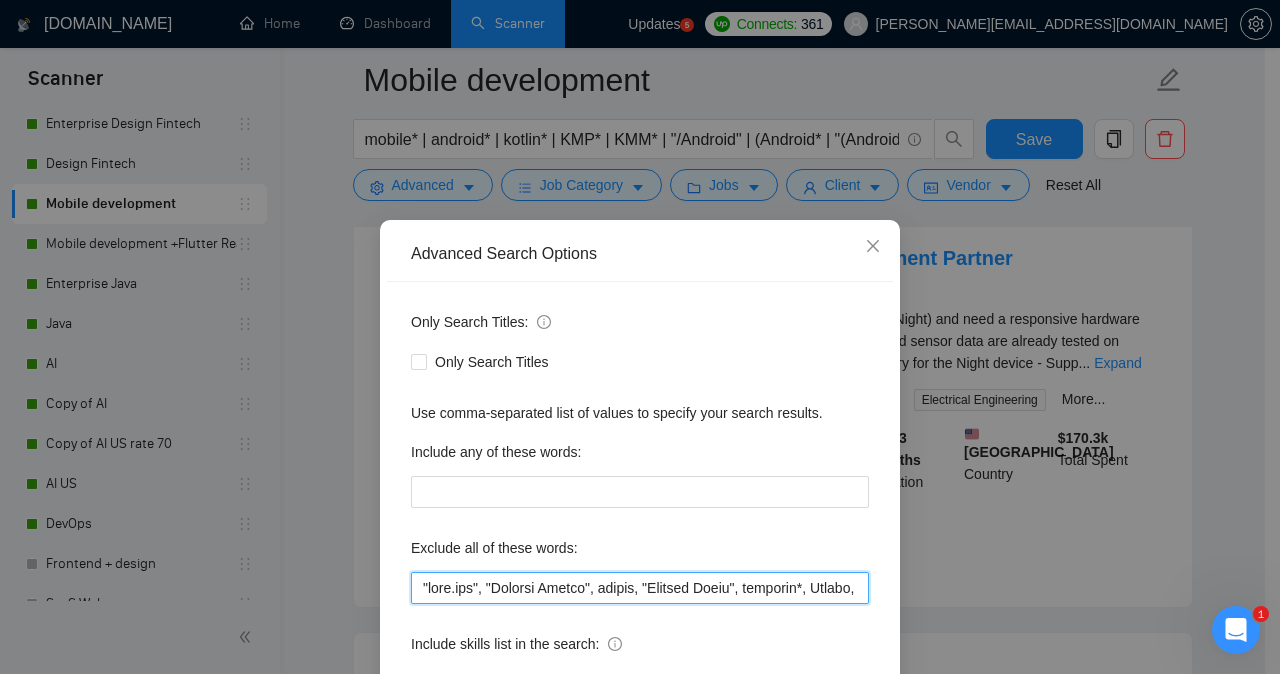 paste on "firmware" 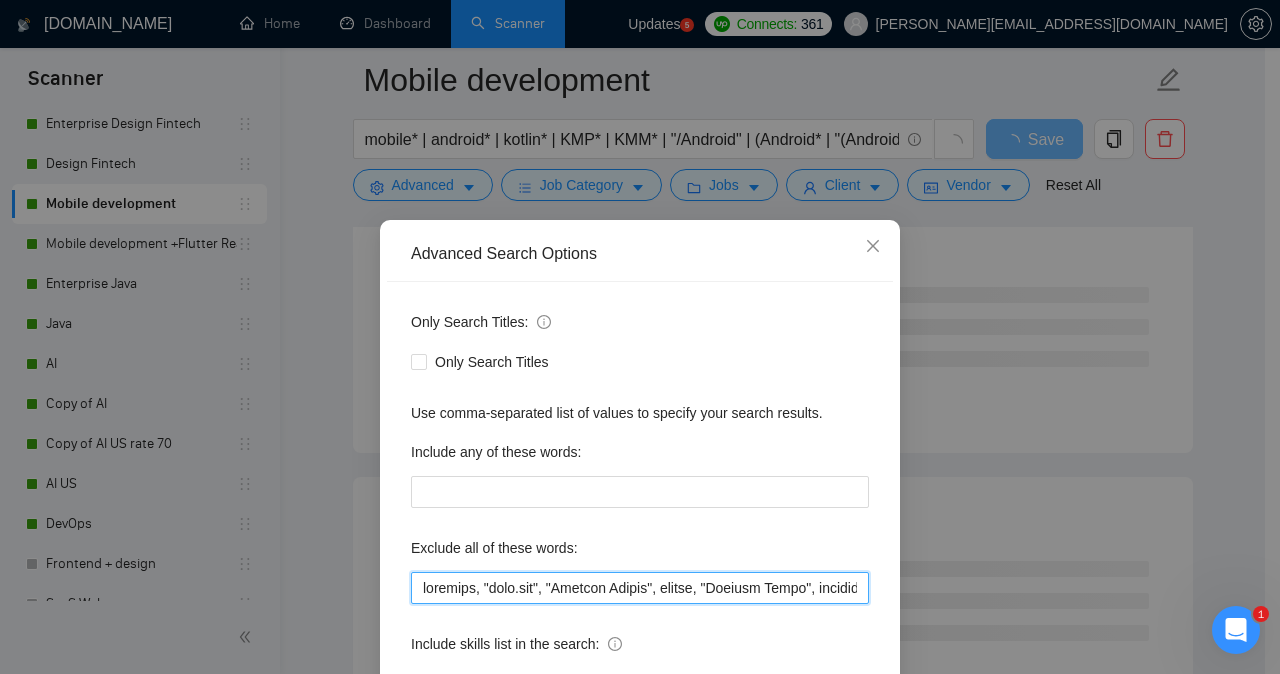 type on "firmware, "[DOMAIN_NAME]", "Product Design", ffmpeg, "Project Scrum", refactor*, Alpaca, nft, "Website Developer/Designer", "Graphical Design", Netlify, "front end", "react developer", "Integration Specialist", Replit, RevenueCat, PowerApps, SharePoint, ComfyUI, "Architecture Specialist", "UI Design", Ruby, "software engineer", HTML, Draftbit, AOSP, "AI/ML", ML, D365, HeyFlow, IAPHub, Adalo, "React project", "AI agent", "re-design", redesign, website, "Git expert", "Watch Before Applying", "help with UX/UI", "C++/Qt", "C++", "/Qt", qt, "machine learning", algorithm*, designer*, iTunes, "backend developer", "Website Developer", Rust, "(Rust", Divi, Zebra, "App Store Optimization", "(ASO)", ASO, "Full Stack", Fullstack, "Full-Stack", "react developer", Appsflyer, "Front-End Developer", CMS, "front-end web", Tron, FlorisBoard, issue*, Route, "product manager", SEO, "Website Developer", "Next.js", "UI/UX design", "stress test", Bubble*, Retool, Metaverse, "word press", "/Qt", qt, Salesforce, Webflow, "landing page"..." 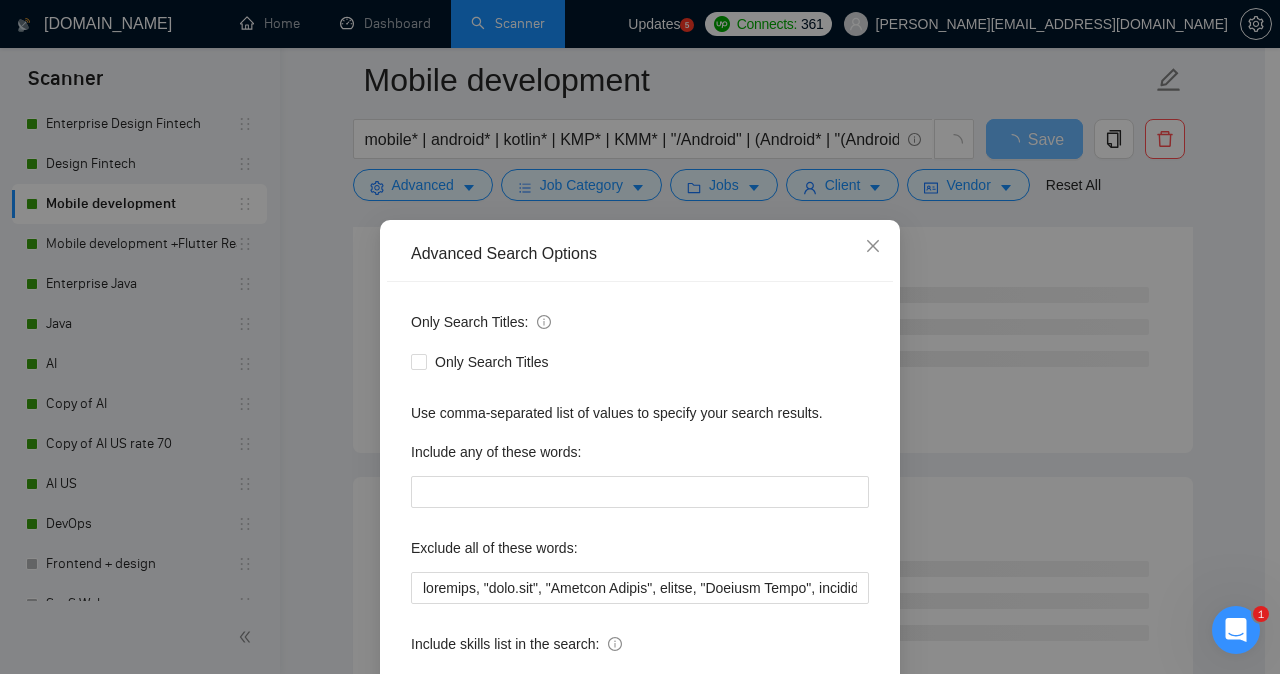 scroll, scrollTop: 157, scrollLeft: 0, axis: vertical 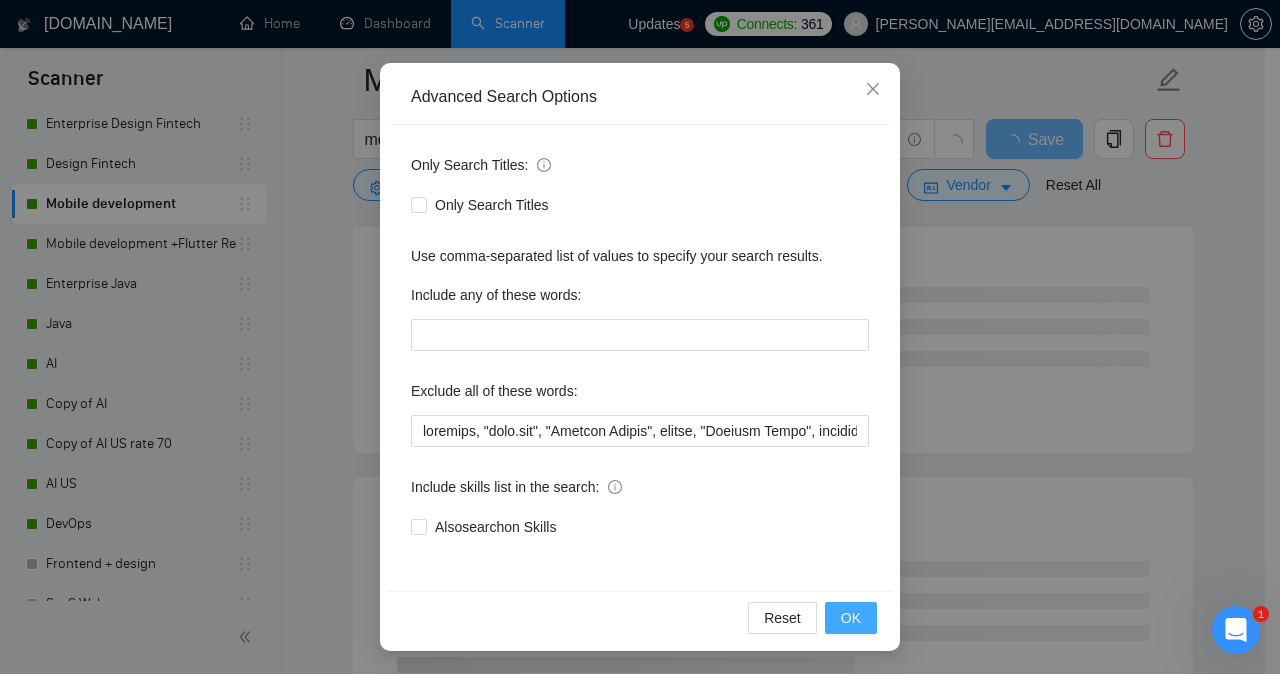 click on "OK" at bounding box center (851, 618) 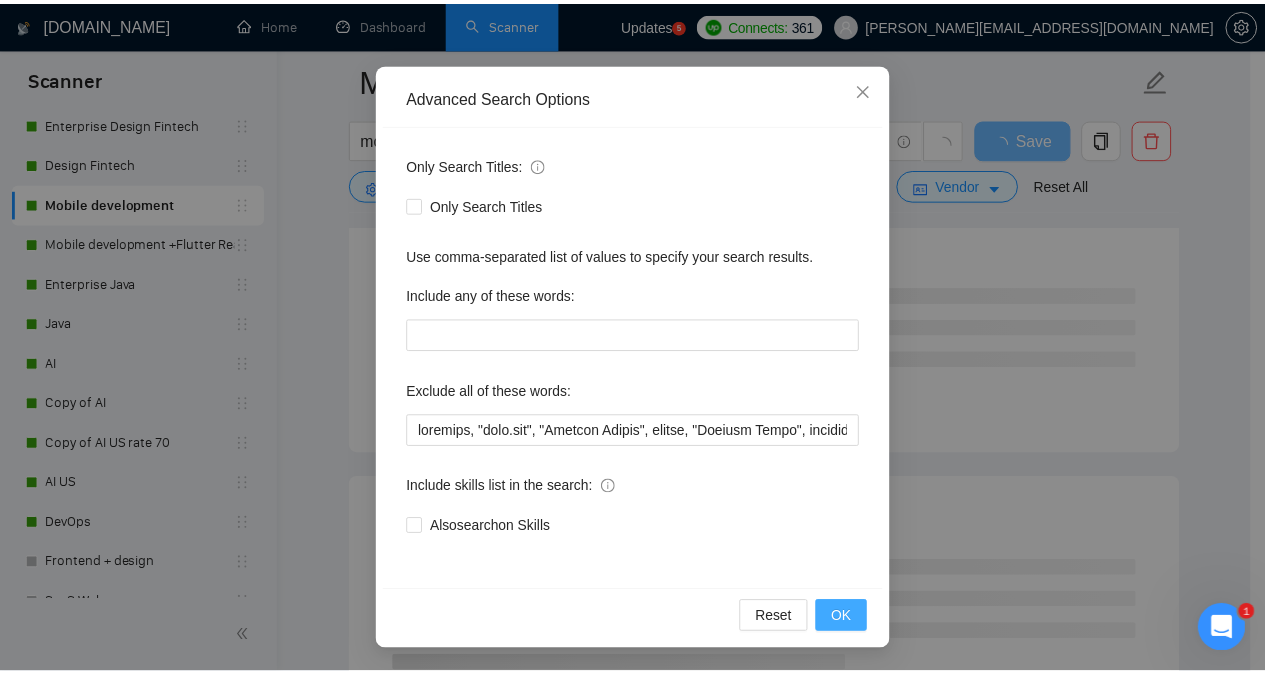 scroll, scrollTop: 57, scrollLeft: 0, axis: vertical 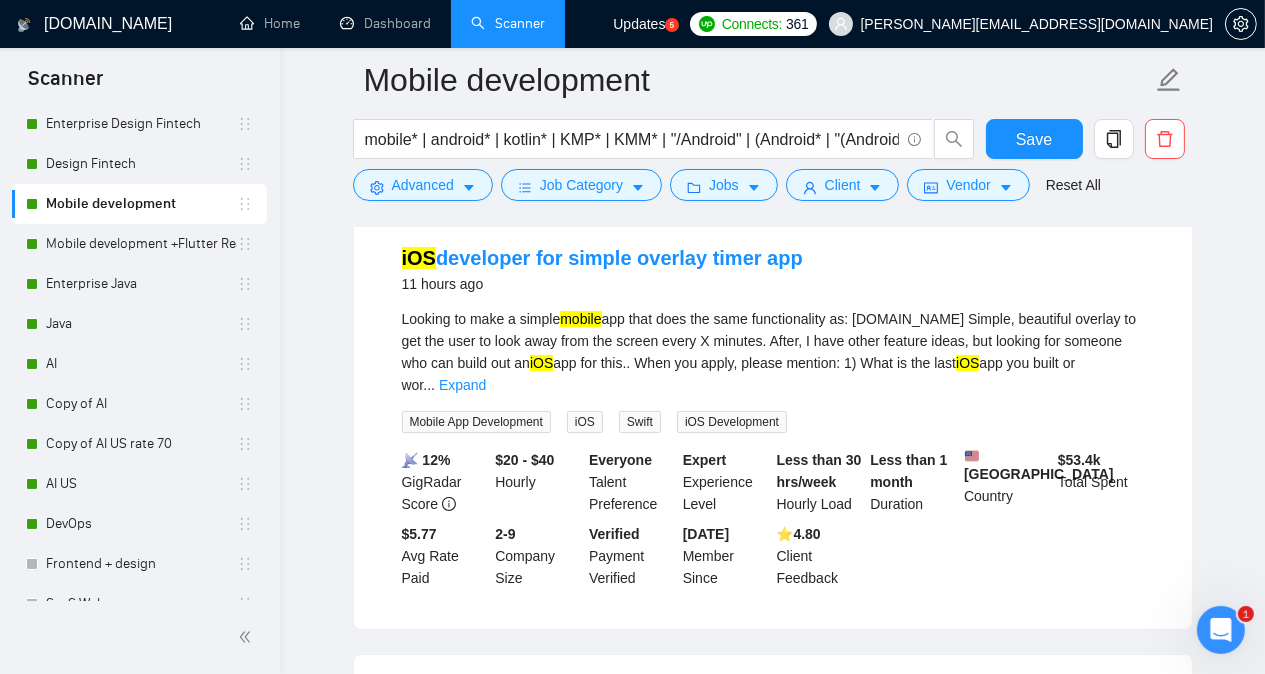click on "Mobile development mobile* | android* | kotlin* | KMP* | KMM* | "/Android" | (Android* | "(Android)" | "/Kotlin" | "(Kotlin" | "(Kotlin)" | ios* | swift* | swiftui* | xcode* | iphone* | Apple* | smartphone* | "smart phone" Save Advanced   Job Category   Jobs   Client   Vendor   Reset All Preview Results Insights NEW Alerts Auto Bidder Detected   668  results   (2.23 seconds) iOS  developer for simple overlay timer app 11 hours ago Looking to make a simple  mobile  app that does the same functionality as:
[DOMAIN_NAME]
Simple, beautiful overlay to get the user to look away from the screen every X minutes.
After, I have other feature ideas, but looking for someone who can build out an  iOS  app for this..
When you apply, please mention:
1) What is the last  iOS  app you built or wor ... Expand Mobile App Development iOS Swift iOS Development 📡   12% GigRadar Score   $20 - $40 Hourly Everyone Talent Preference Expert Experience Level Less than 30 hrs/week Hourly Load Less than 1 month Duration   Country $" at bounding box center (772, 2216) 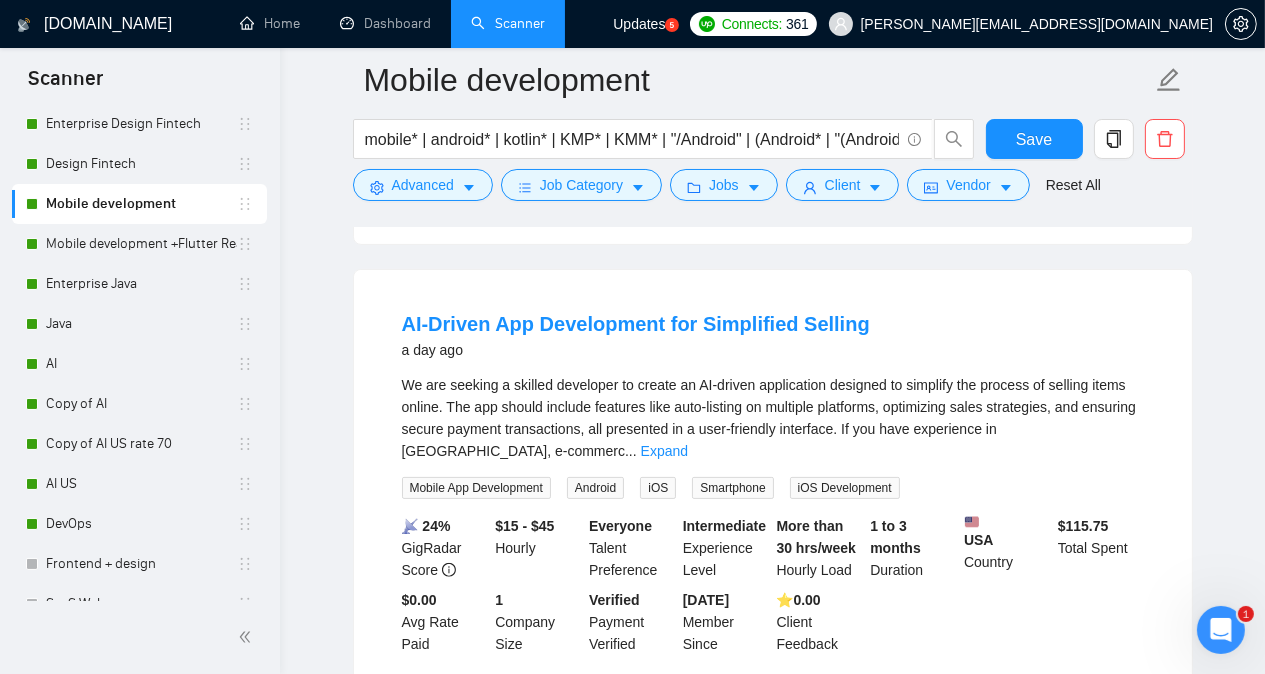 scroll, scrollTop: 640, scrollLeft: 0, axis: vertical 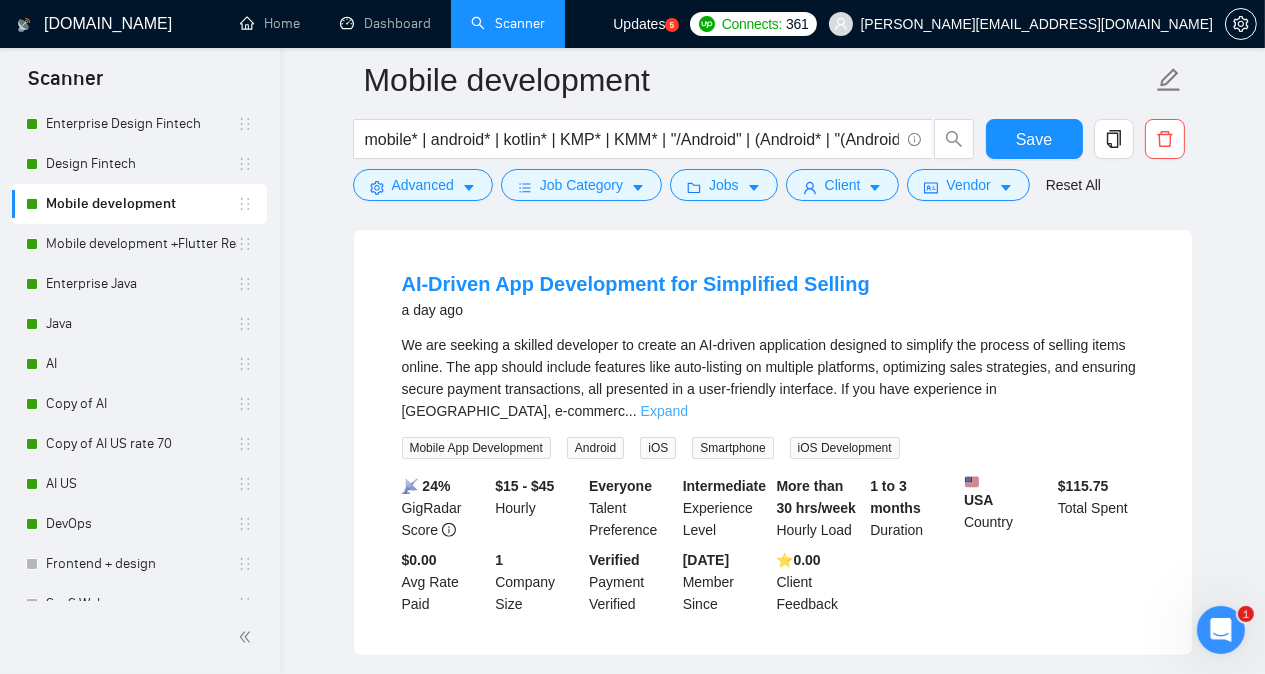 click on "Expand" at bounding box center (664, 411) 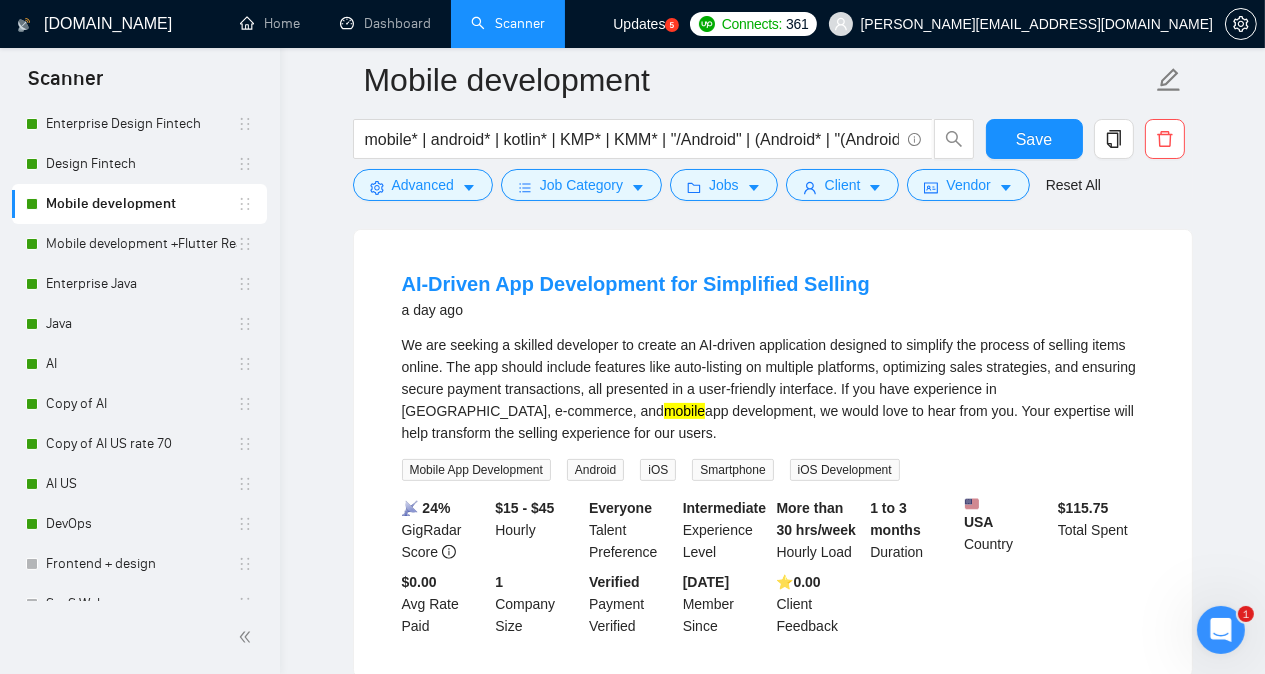 click on "[DOMAIN_NAME] Home Dashboard Scanner Updates
5
Connects: 361 [PERSON_NAME][EMAIL_ADDRESS][DOMAIN_NAME] Mobile development mobile* | android* | kotlin* | KMP* | KMM* | "/Android" | (Android* | "(Android)" | "/Kotlin" | "(Kotlin" | "(Kotlin)" | ios* | swift* | swiftui* | xcode* | iphone* | Apple* | smartphone* | "smart phone" Save Advanced   Job Category   Jobs   Client   Vendor   Reset All Preview Results Insights NEW Alerts Auto Bidder Detected   668  results   (2.23 seconds) iOS  developer for simple overlay timer app 11 hours ago Looking to make a simple  mobile  app that does the same functionality as:
[DOMAIN_NAME]
Simple, beautiful overlay to get the user to look away from the screen every X minutes.
After, I have other feature ideas, but looking for someone who can build out an  iOS  app for this..
When you apply, please mention:
1) What is the last  iOS  app you built or wor ... Expand Mobile App Development iOS Swift iOS Development 📡   12% GigRadar Score     $" at bounding box center [772, 1839] 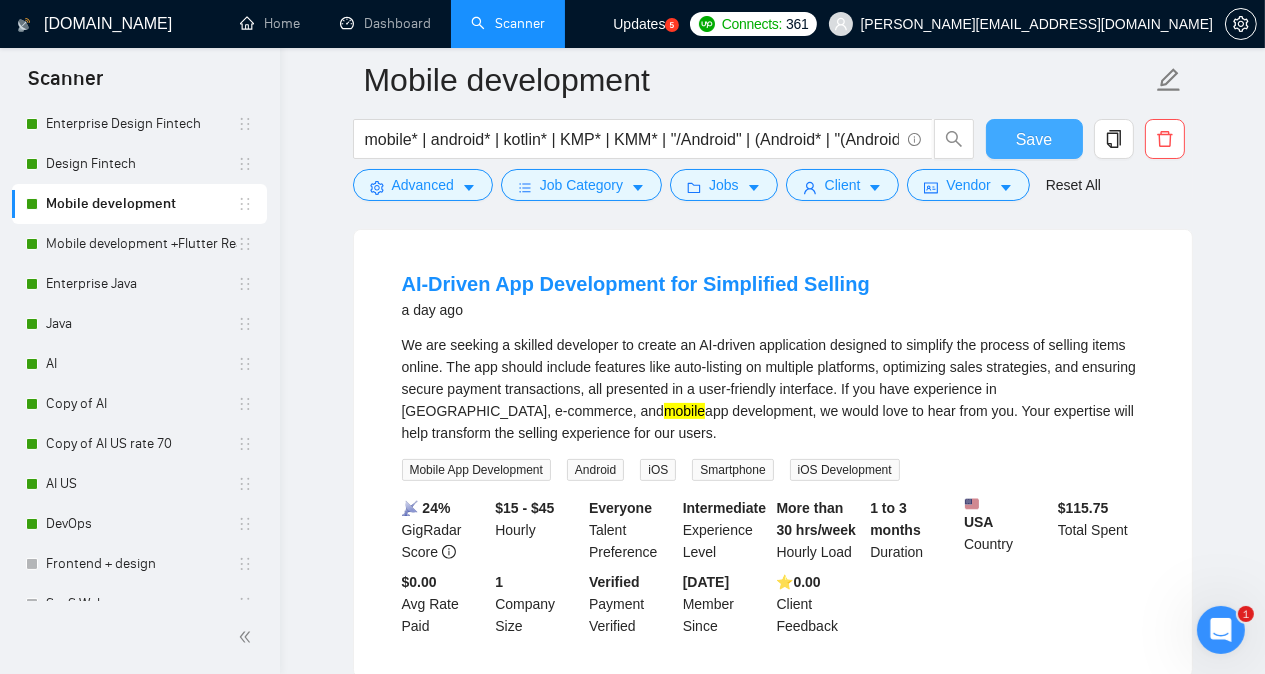 click on "Save" at bounding box center [1034, 139] 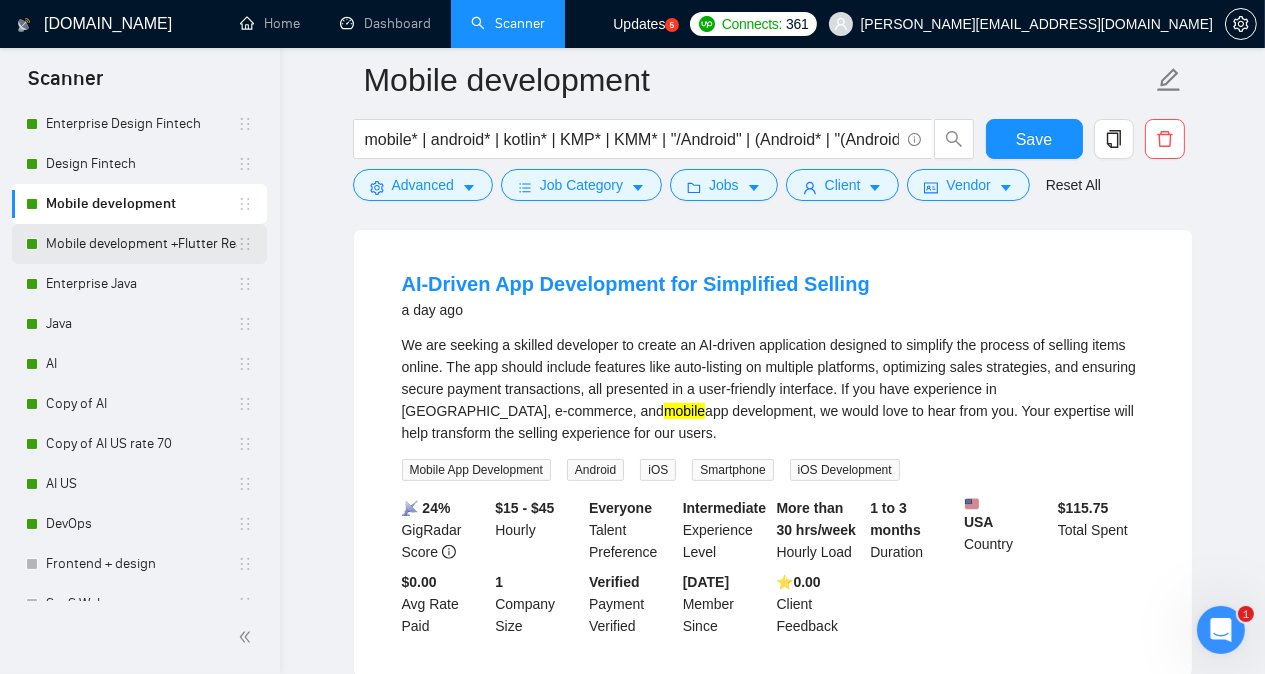 click on "Mobile development +Flutter React Native" at bounding box center (141, 244) 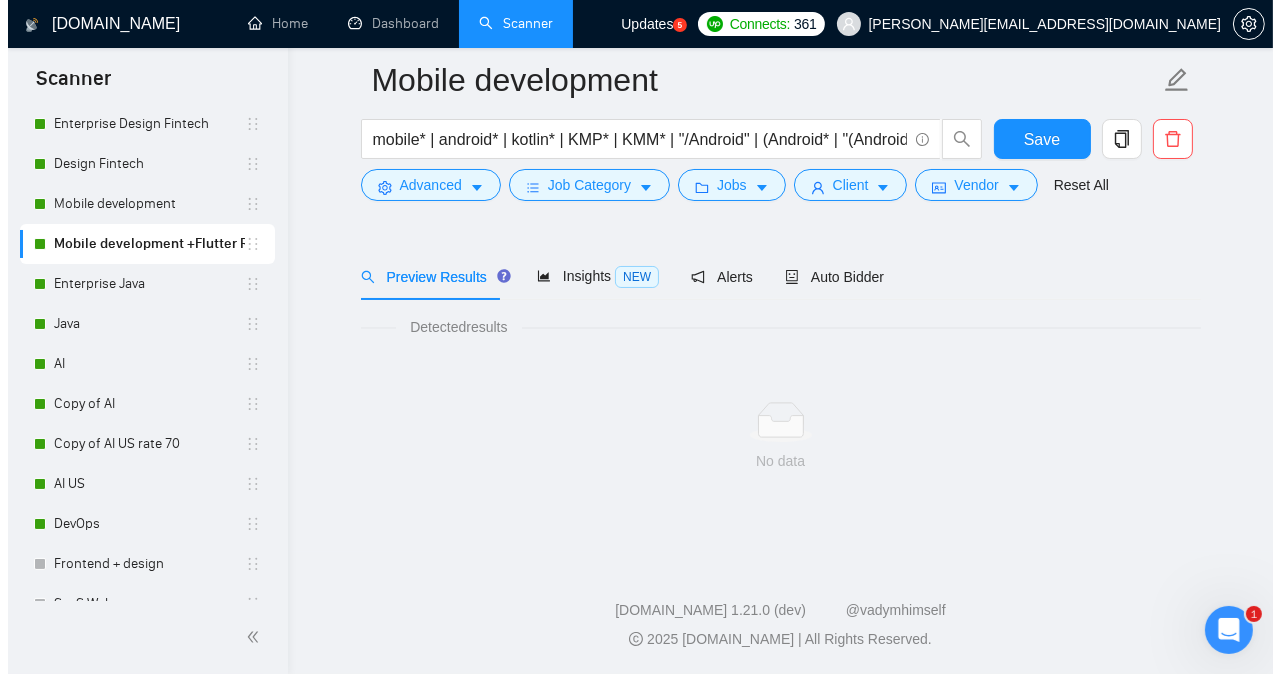 scroll, scrollTop: 55, scrollLeft: 0, axis: vertical 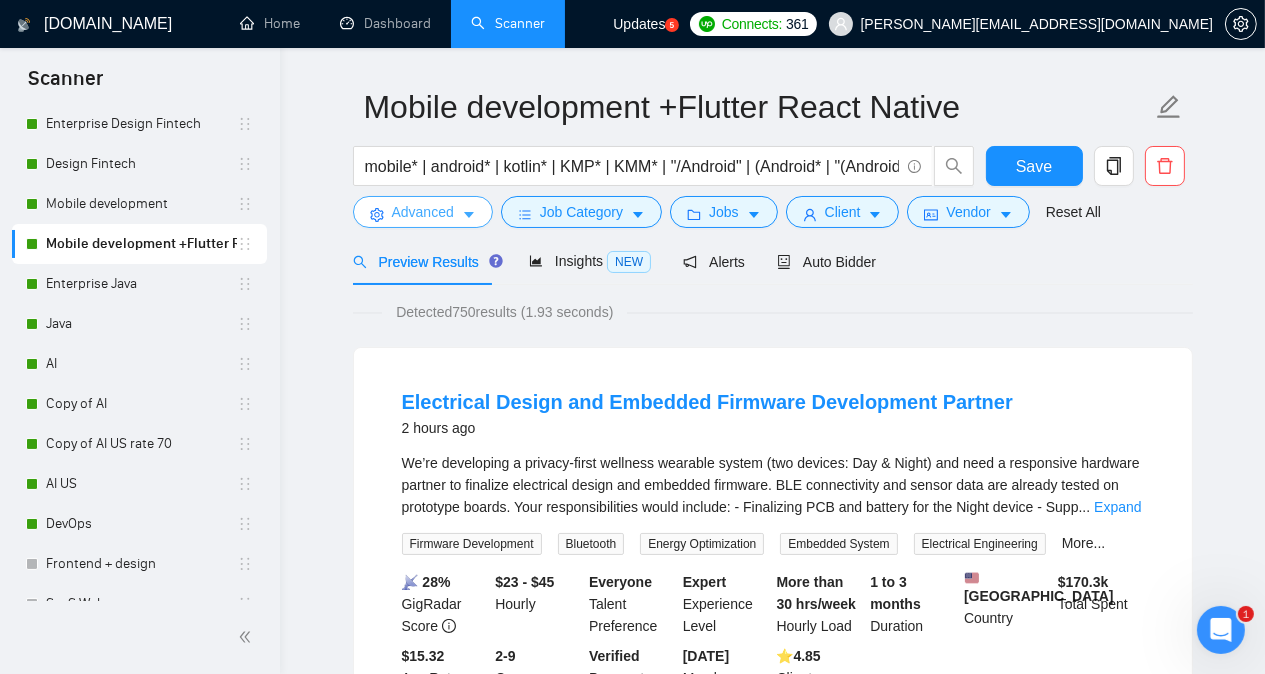 click on "Advanced" at bounding box center (423, 212) 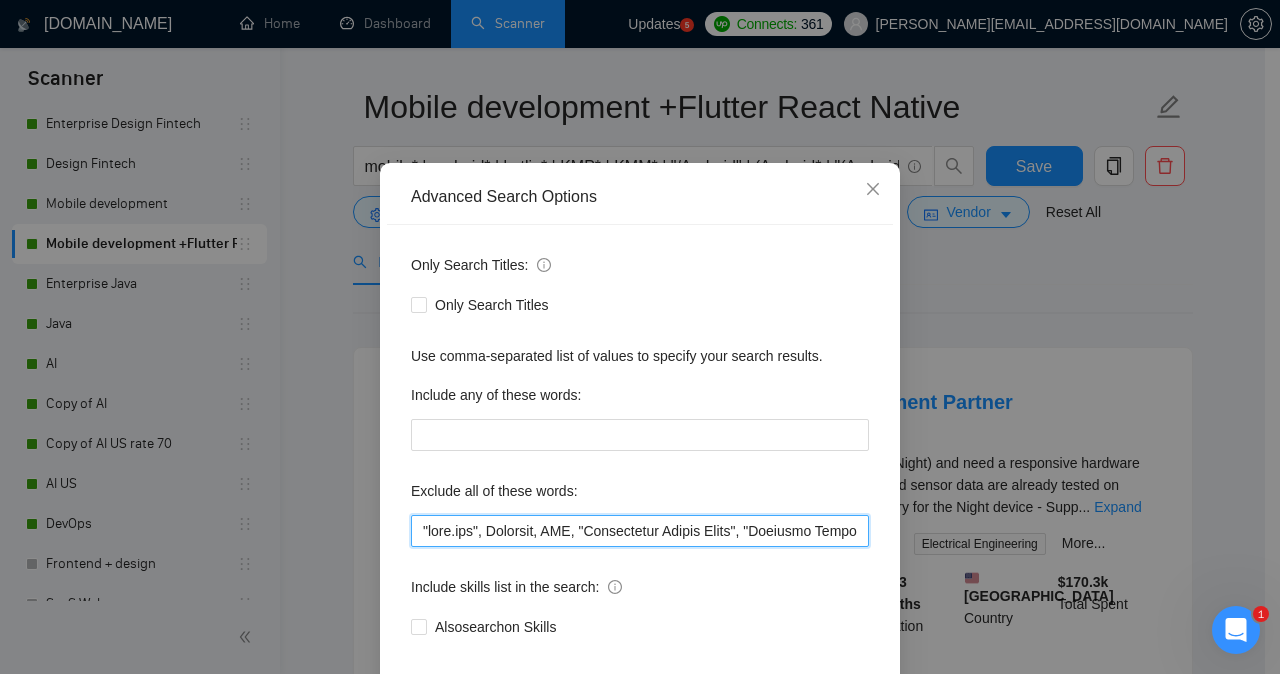 click at bounding box center (640, 531) 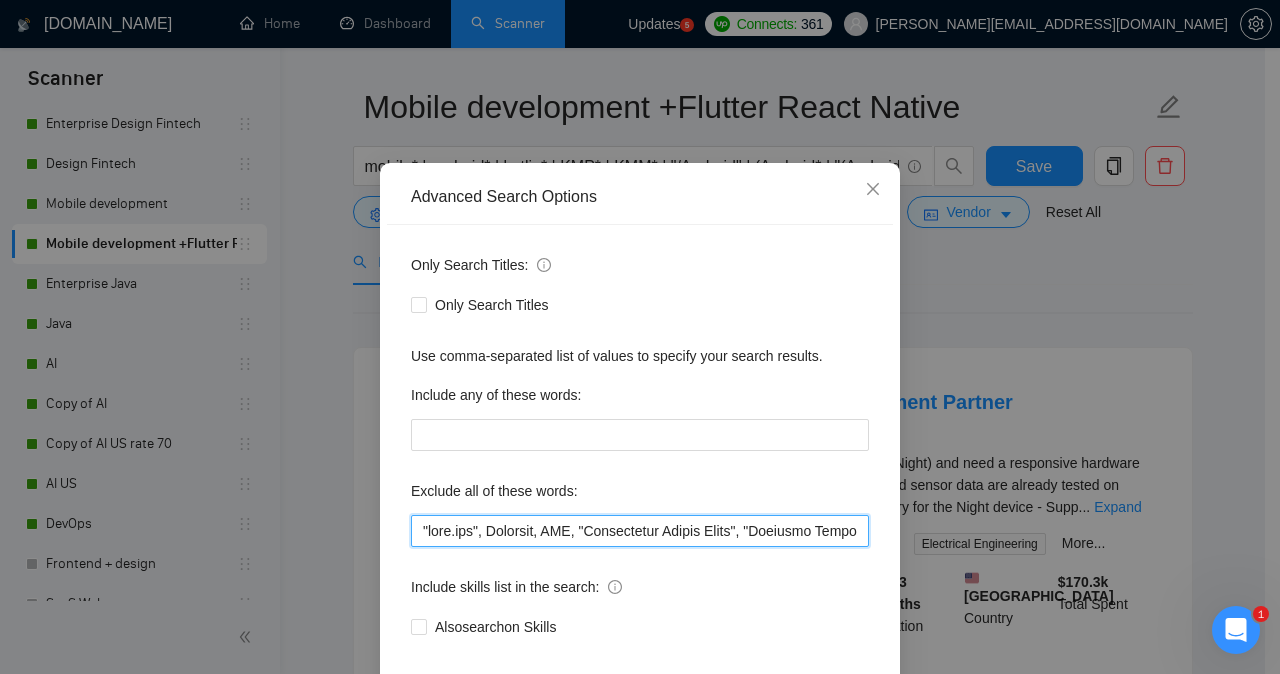 paste on "firmware" 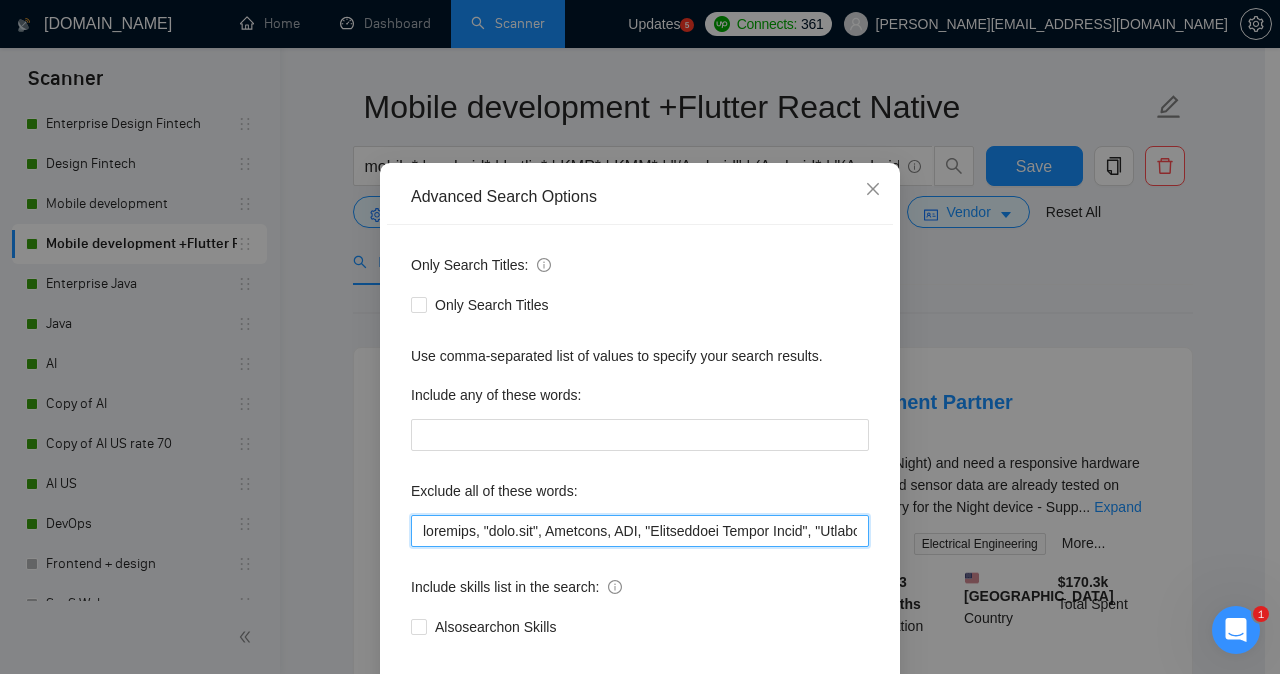 type on "firmware, "[DOMAIN_NAME]", [PERSON_NAME], AMP, "Accelerated Mobile Pages", "Frontend Developer", "Instant App", "**working demo**", LED, "Screens to be designed", Rive, CSS, error, "TIGHT DEADLINE", "design expert", MDM, "UX/UI App Design", "Create UI/UX", "create a Figma file", iCloud, Jotform, "prepare the figma", Extension, "1-4 hours", Angular, NativeScript, shader, Spine, "email signatures", publish, CTO, "frontend developer", "(only freelancer", "not agencies", refactor*, Alpaca, nft, "Website Developer/Designer", "Graphical Design", Netlify, "front end", "react developer", "Integration Specialist", Replit, RevenueCat, PowerApps, SharePoint, ComfyUI, "Architecture Specialist", "UI Design", Ruby, "software engineer", HTML, Draftbit, AOSP, "AI/ML", ML, D365, HeyFlow, IAPHub, Adalo, "React project", "AI agent", "re-design", redesign, website, "Git expert", "Watch Before Applying", "help with UX/UI", "C++/Qt", "C++", "/Qt", qt, "machine learning", algorithm*, designer*, iTunes, "backend developer", "Website Develo..." 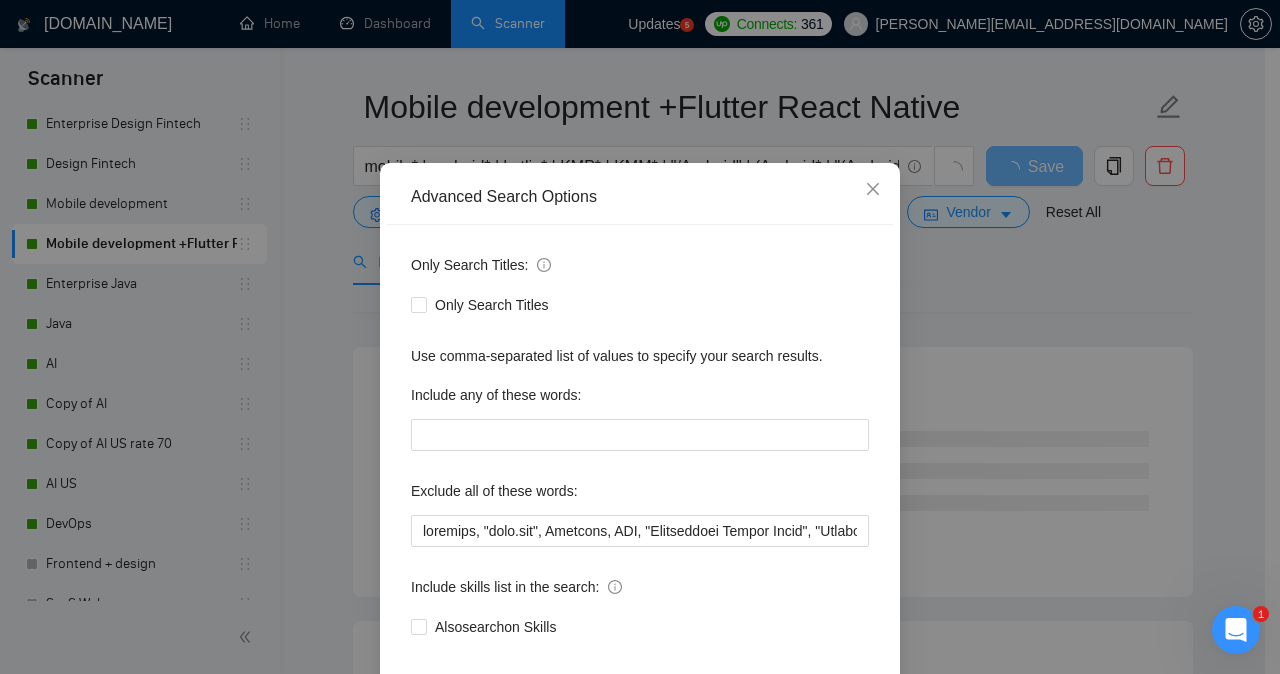 scroll, scrollTop: 157, scrollLeft: 0, axis: vertical 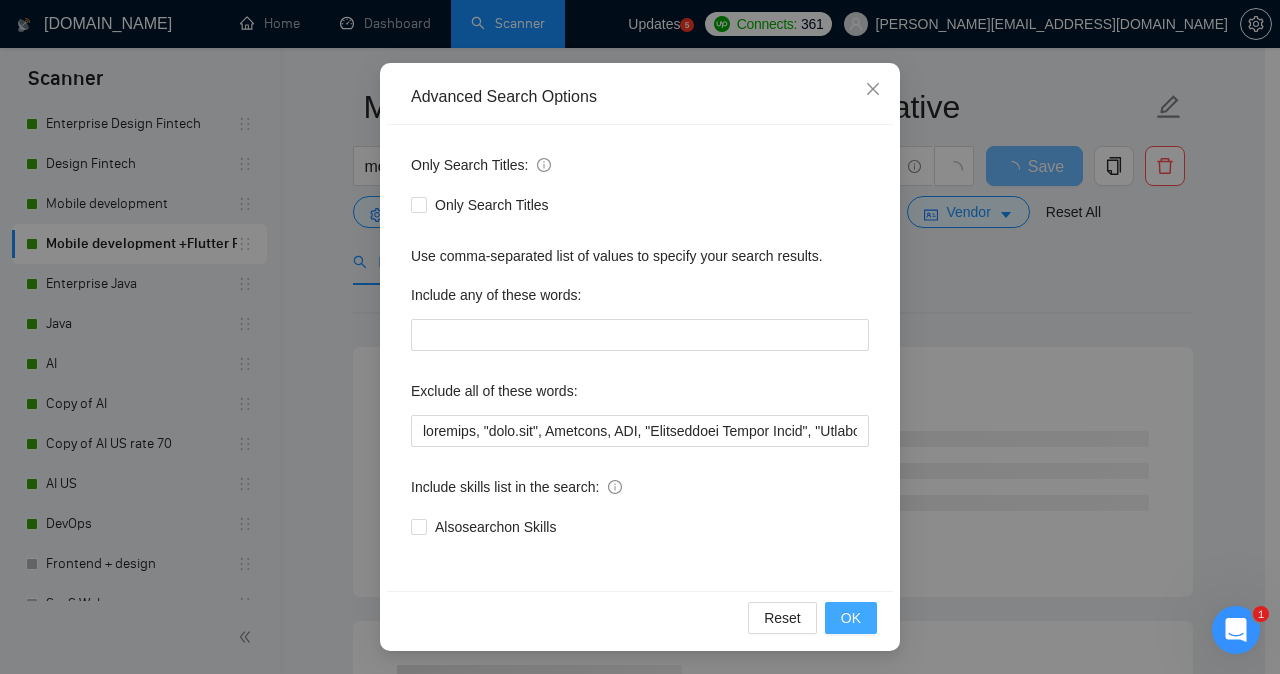 click on "OK" at bounding box center [851, 618] 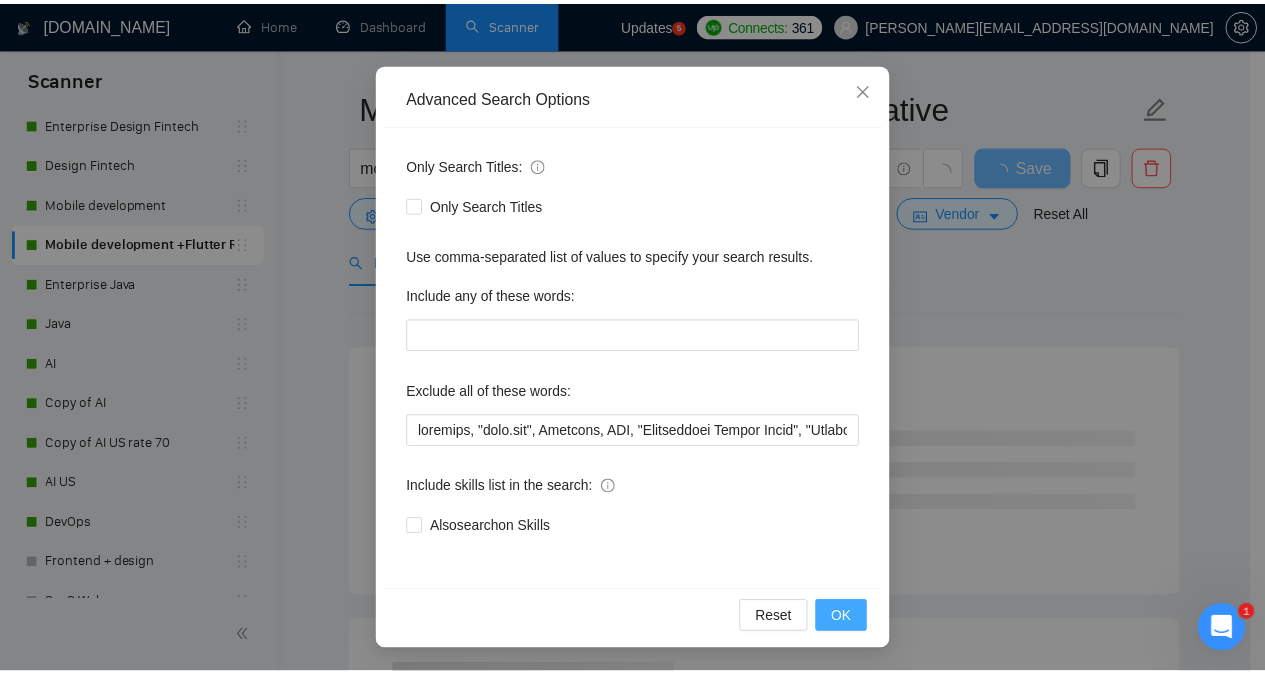 scroll, scrollTop: 57, scrollLeft: 0, axis: vertical 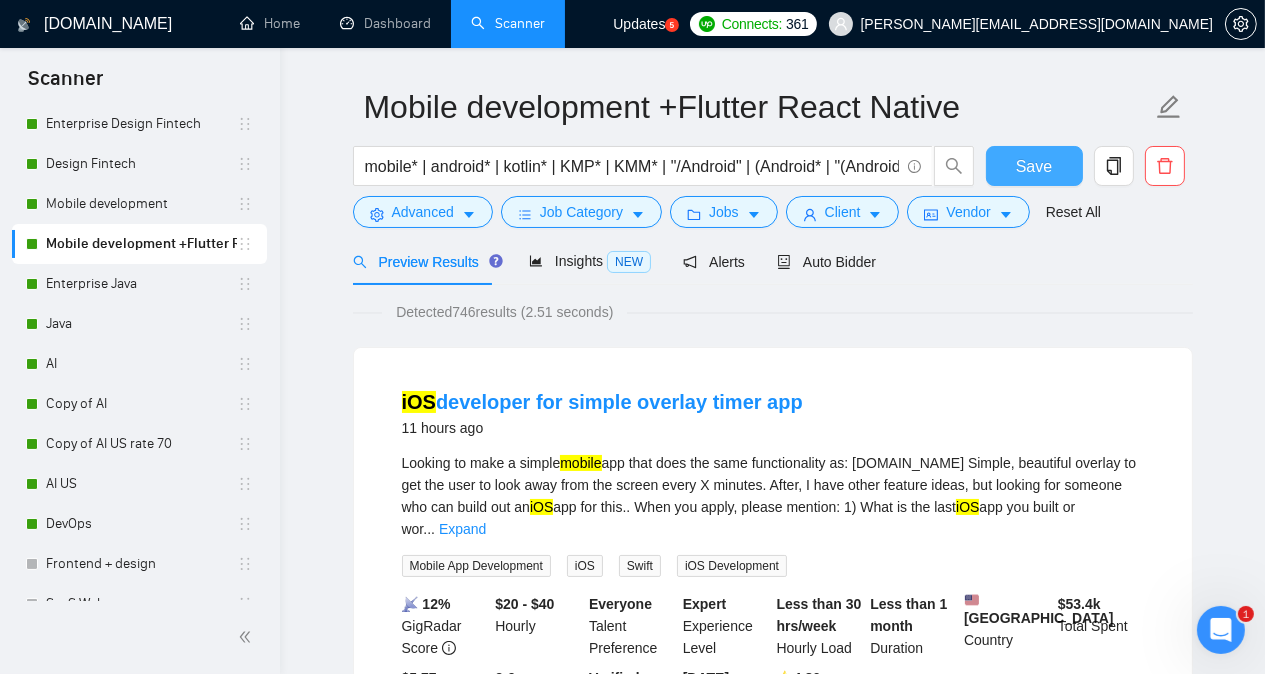 click on "Save" at bounding box center (1034, 166) 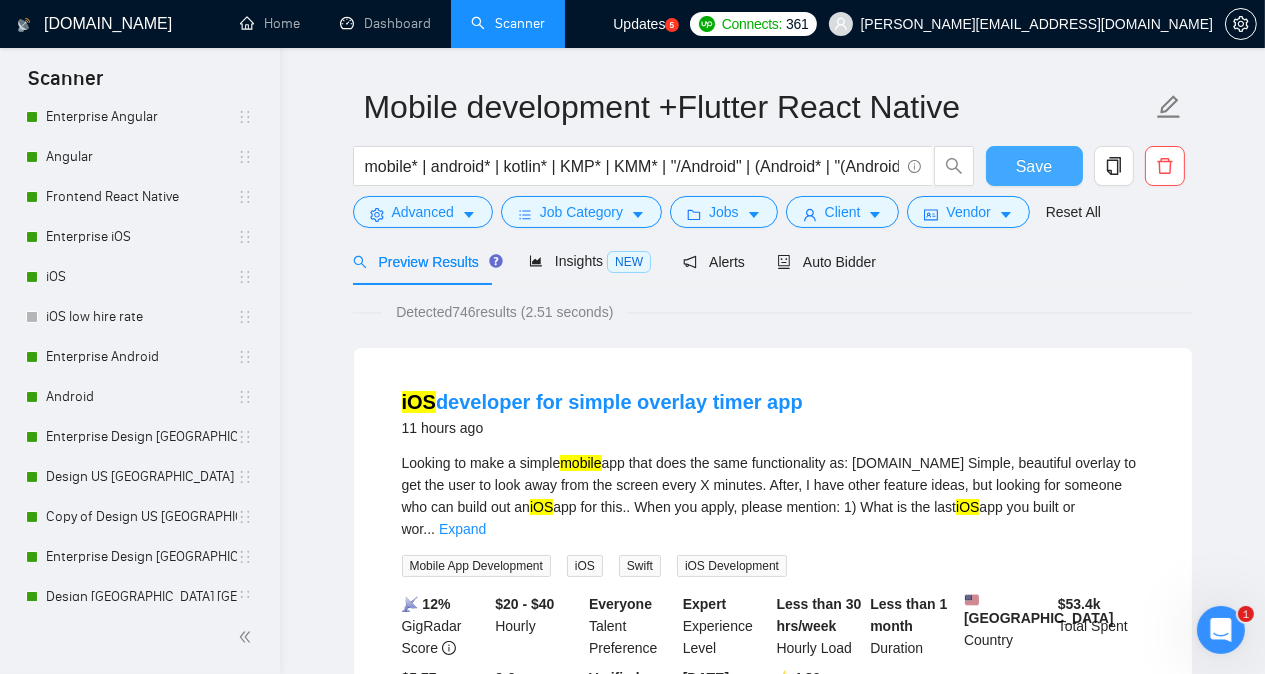 scroll, scrollTop: 974, scrollLeft: 0, axis: vertical 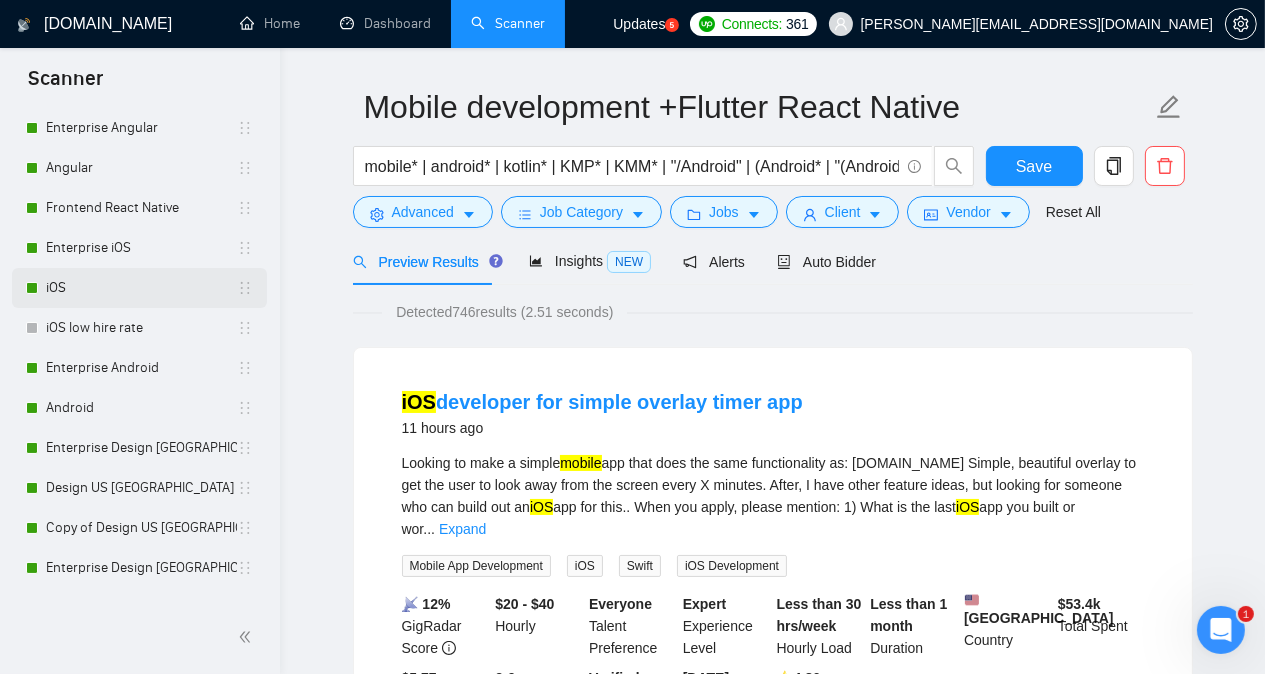click on "iOS" at bounding box center (141, 288) 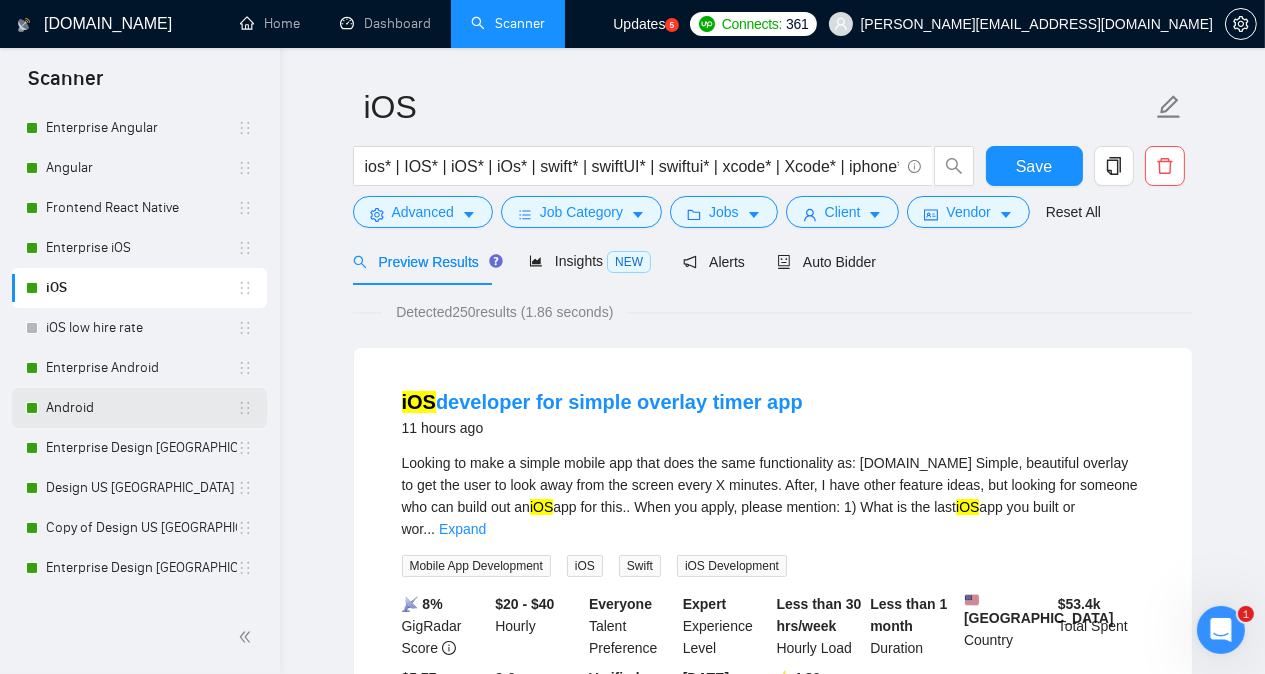 click on "Android" at bounding box center (141, 408) 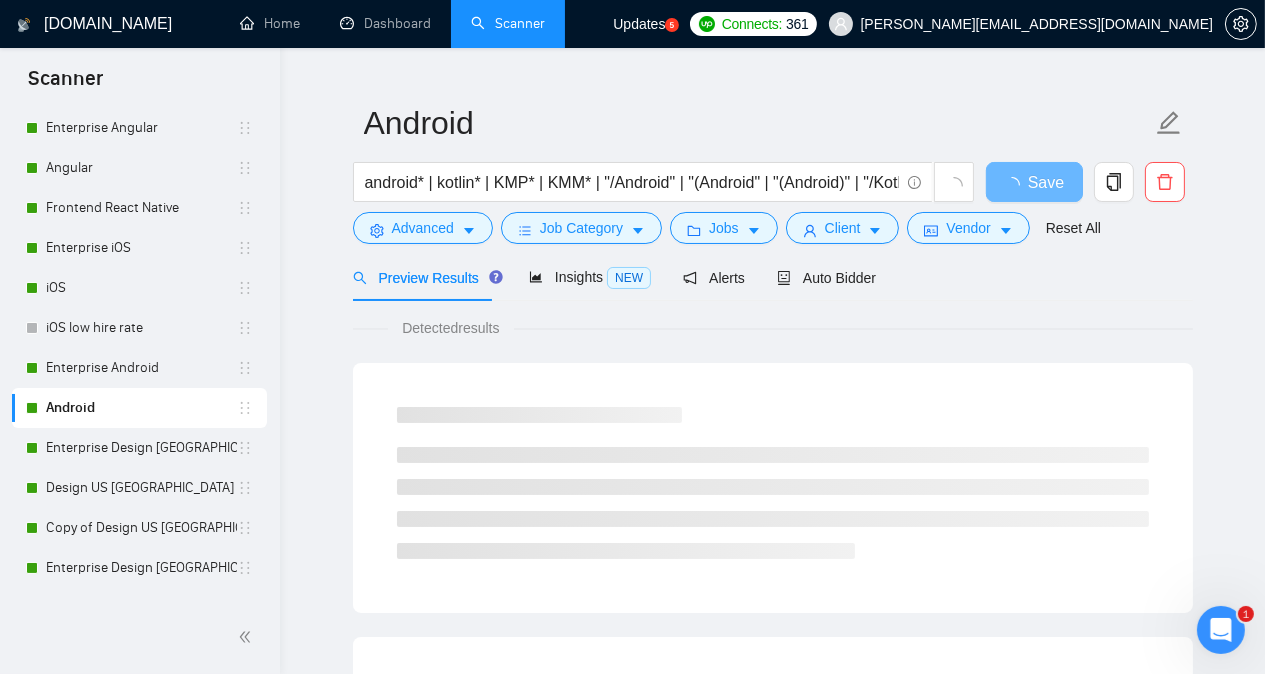scroll, scrollTop: 55, scrollLeft: 0, axis: vertical 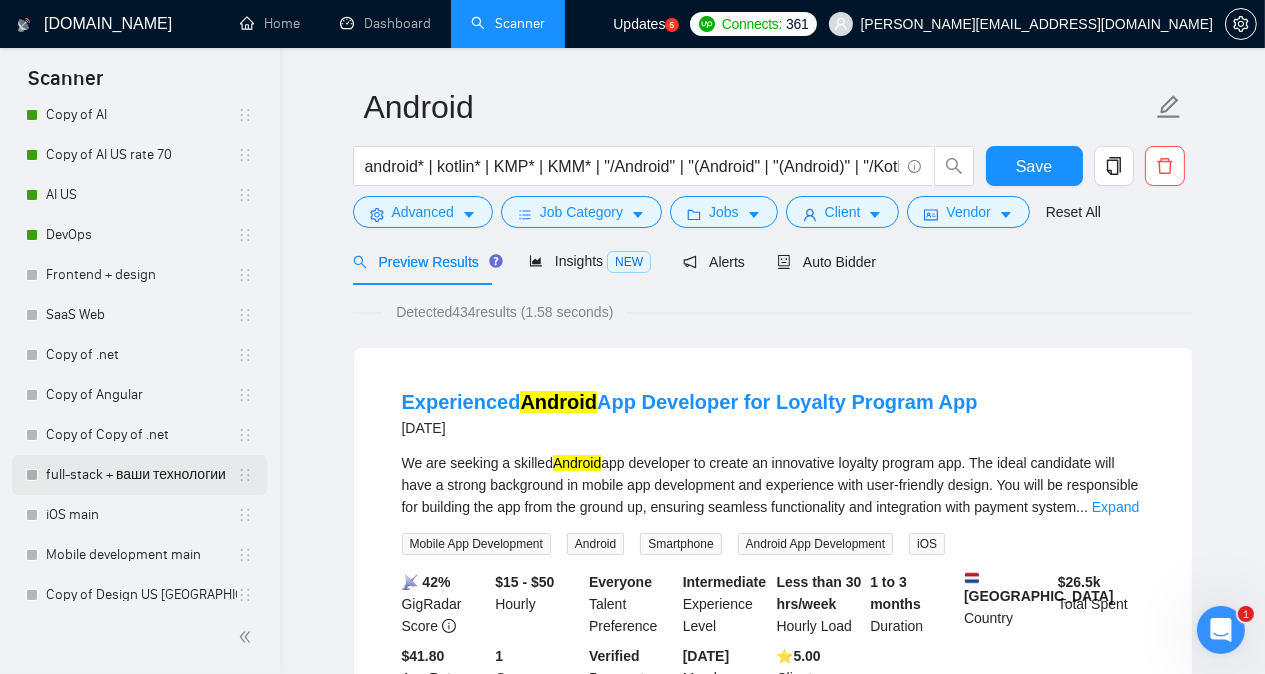 click on "full-stack + ваши технологии" at bounding box center (141, 475) 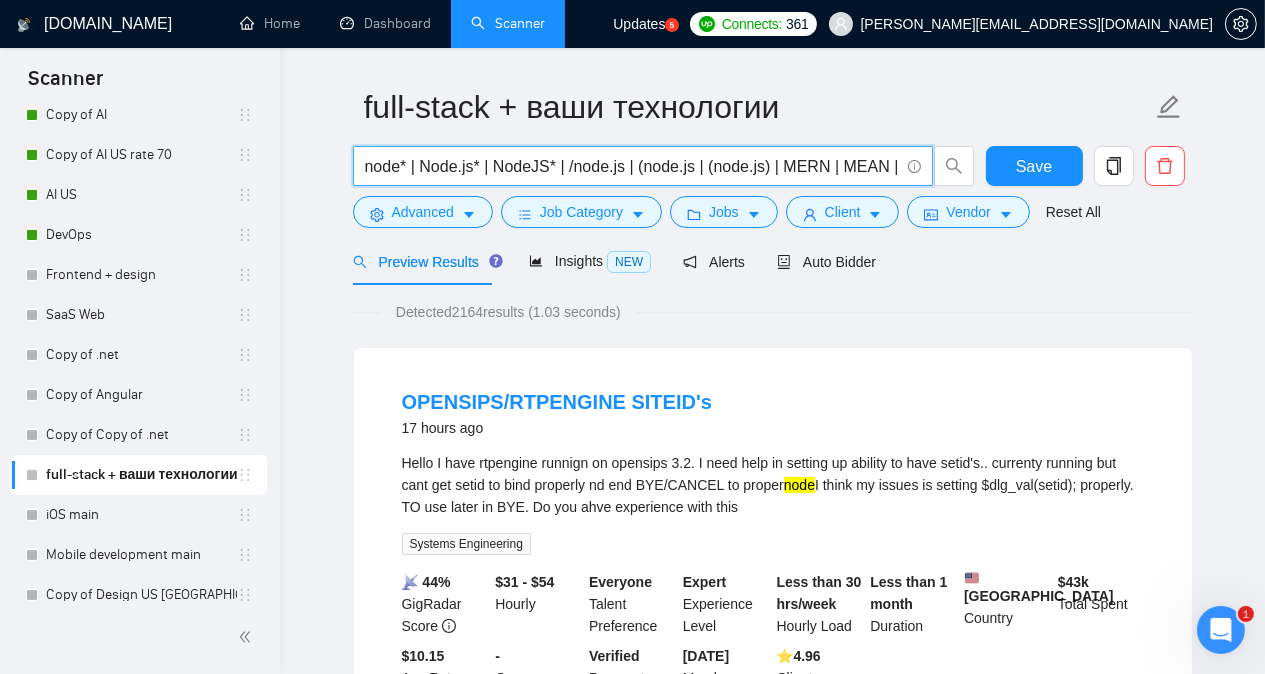 click on "node* | Node.js* | NodeJS* | /node.js | (node.js | (node.js) | MERN | MEAN | react*" at bounding box center [632, 166] 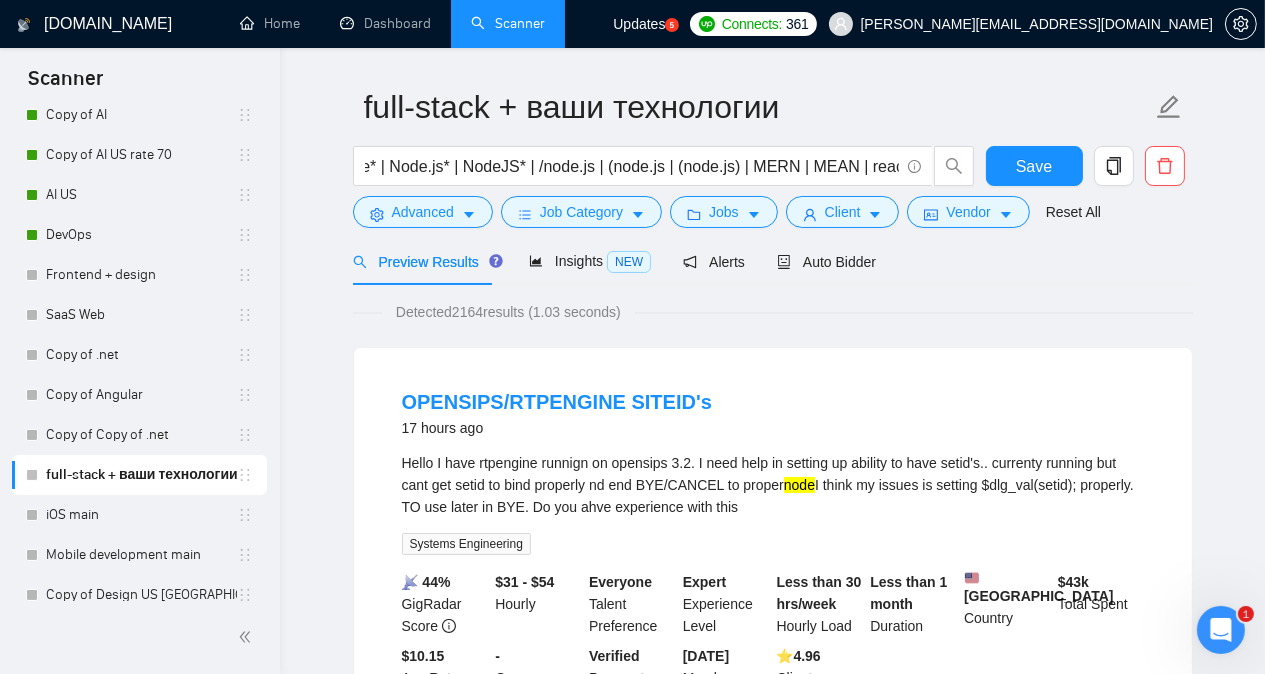 scroll, scrollTop: 0, scrollLeft: 0, axis: both 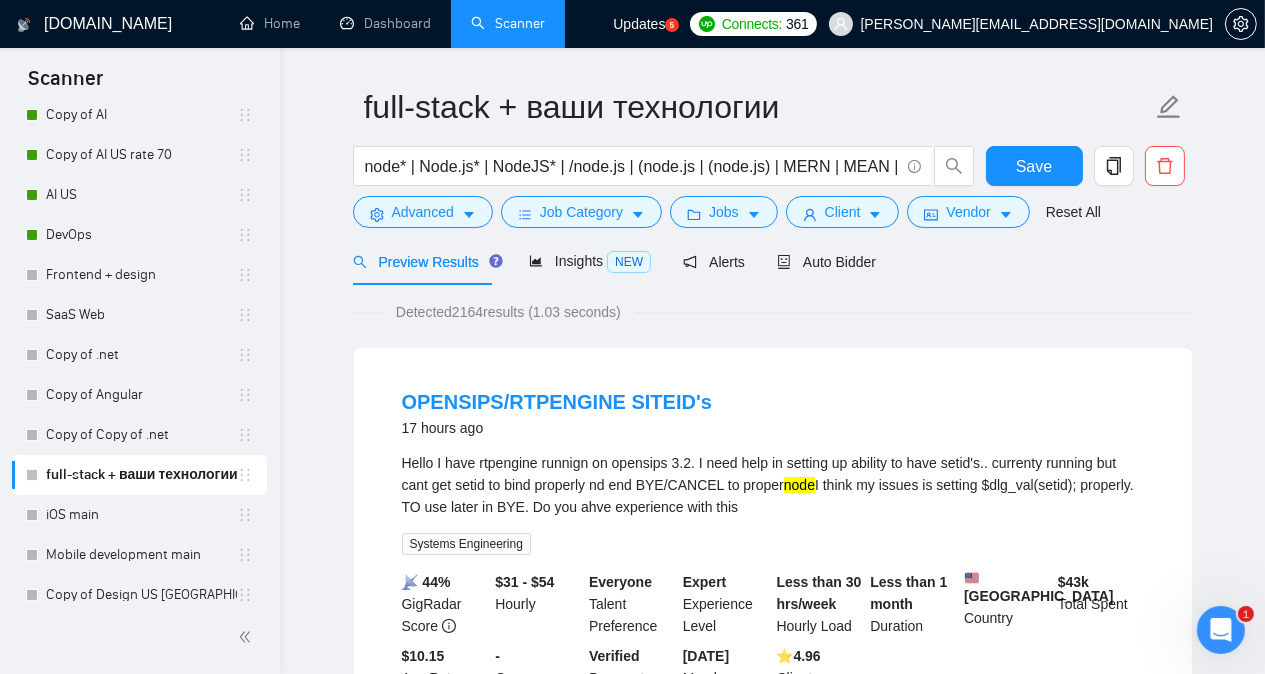 click on "full-stack + ваши технологии node* | Node.js* | NodeJS* | /node.js | (node.js | (node.js) | MERN | MEAN | react* Save Advanced   Job Category   Jobs   Client   Vendor   Reset All Preview Results Insights NEW Alerts Auto Bidder Detected   2164  results   (1.03 seconds) OPENSIPS/RTPENGINE SITEID's 17 hours ago Hello I have rtpengine runnign on opensips 3.2. I need help in setting up ability to have setid's..
currenty running but cant get setid to bind properly nd end BYE/CANCEL to proper  node
I think my issues is setting $dlg_val(setid); properly. TO use later in BYE.
Do you ahve experience with this Systems Engineering 📡   44% GigRadar Score   $31 - $54 Hourly Everyone Talent Preference Expert Experience Level Less than 30 hrs/week Hourly Load Less than 1 month Duration   [GEOGRAPHIC_DATA] Country $ 43k Total Spent $10.15 Avg Rate Paid - Company Size Verified Payment Verified [DATE] Member Since ⭐️  4.96 Client Feedback Full‑Stack  JavaScript Engineer for AI Presentation SaaS a day ago" at bounding box center [772, 2462] 